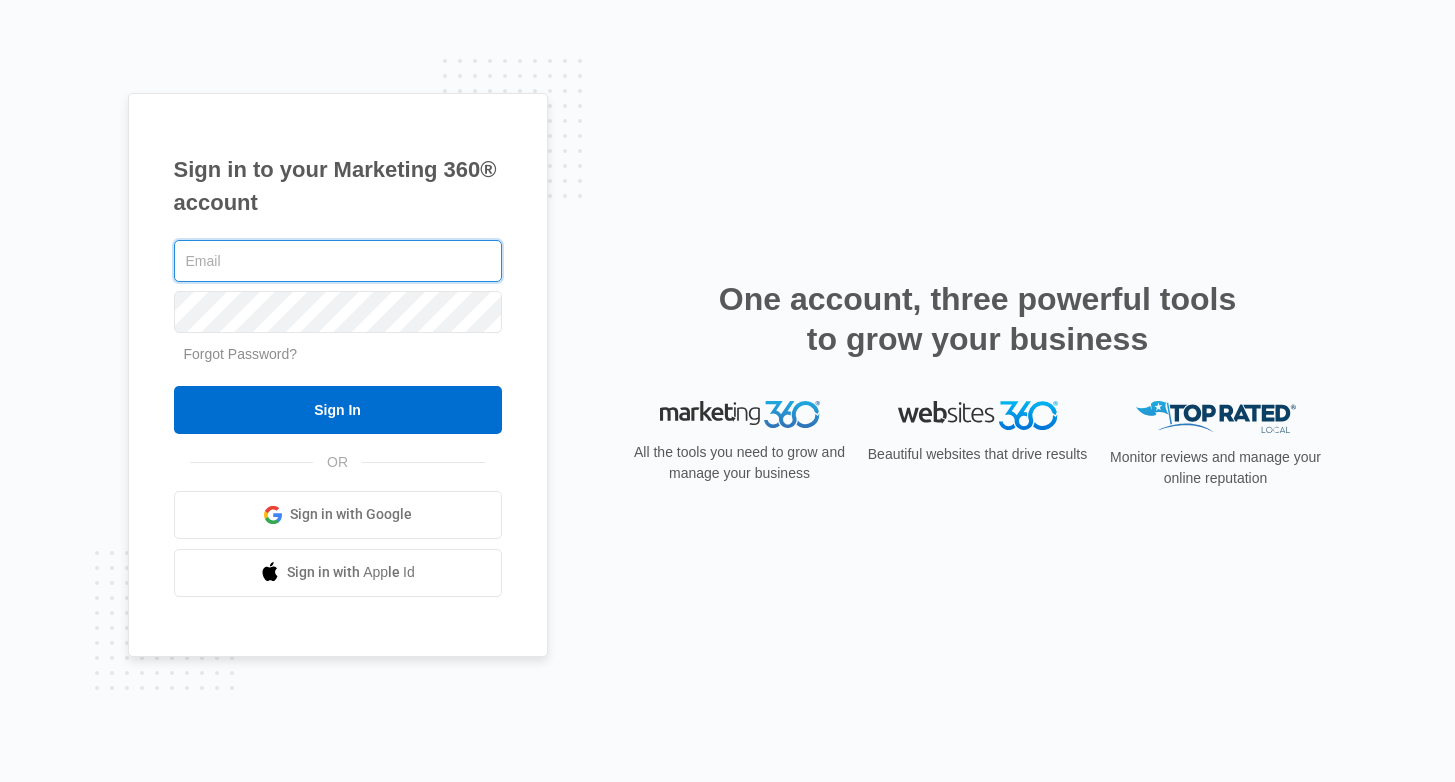 scroll, scrollTop: 0, scrollLeft: 0, axis: both 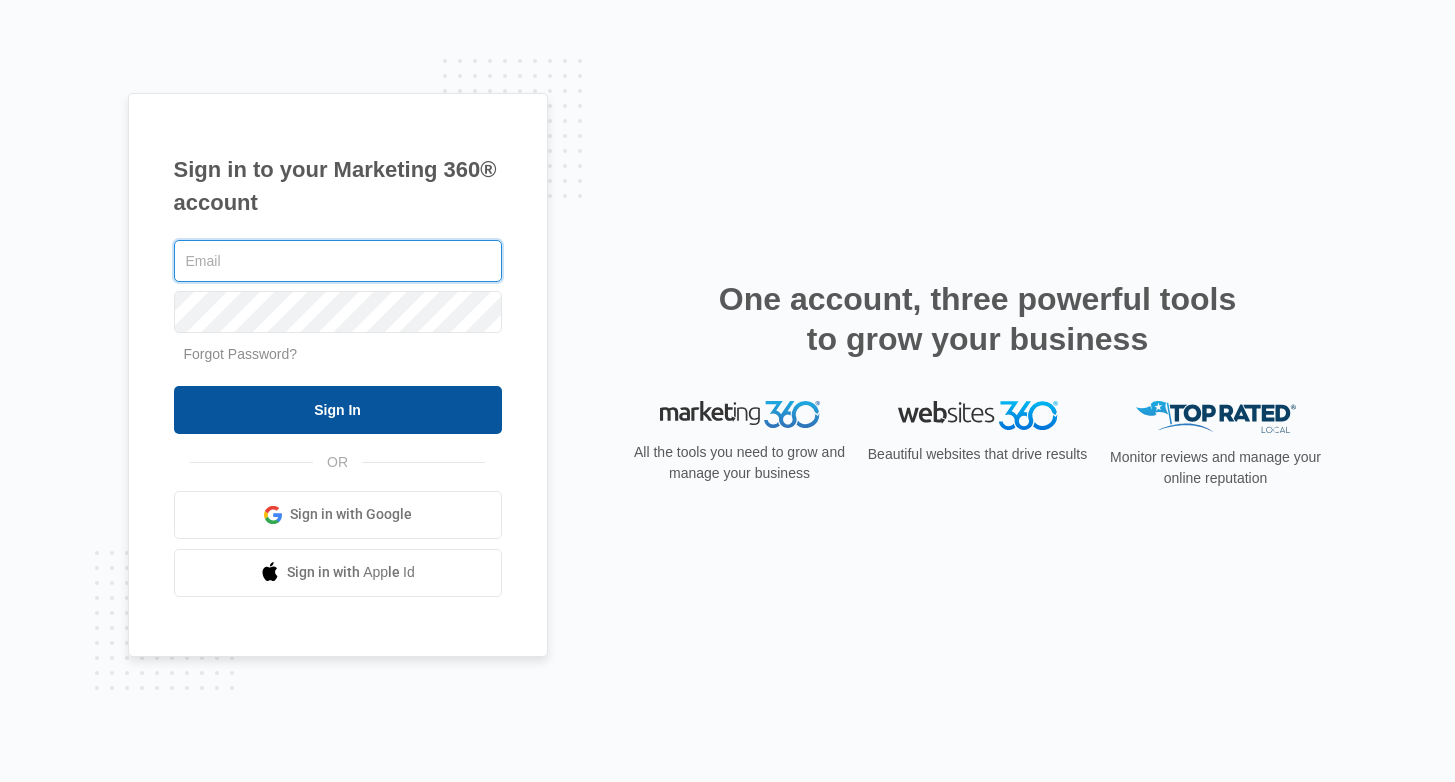 type on "[EMAIL]" 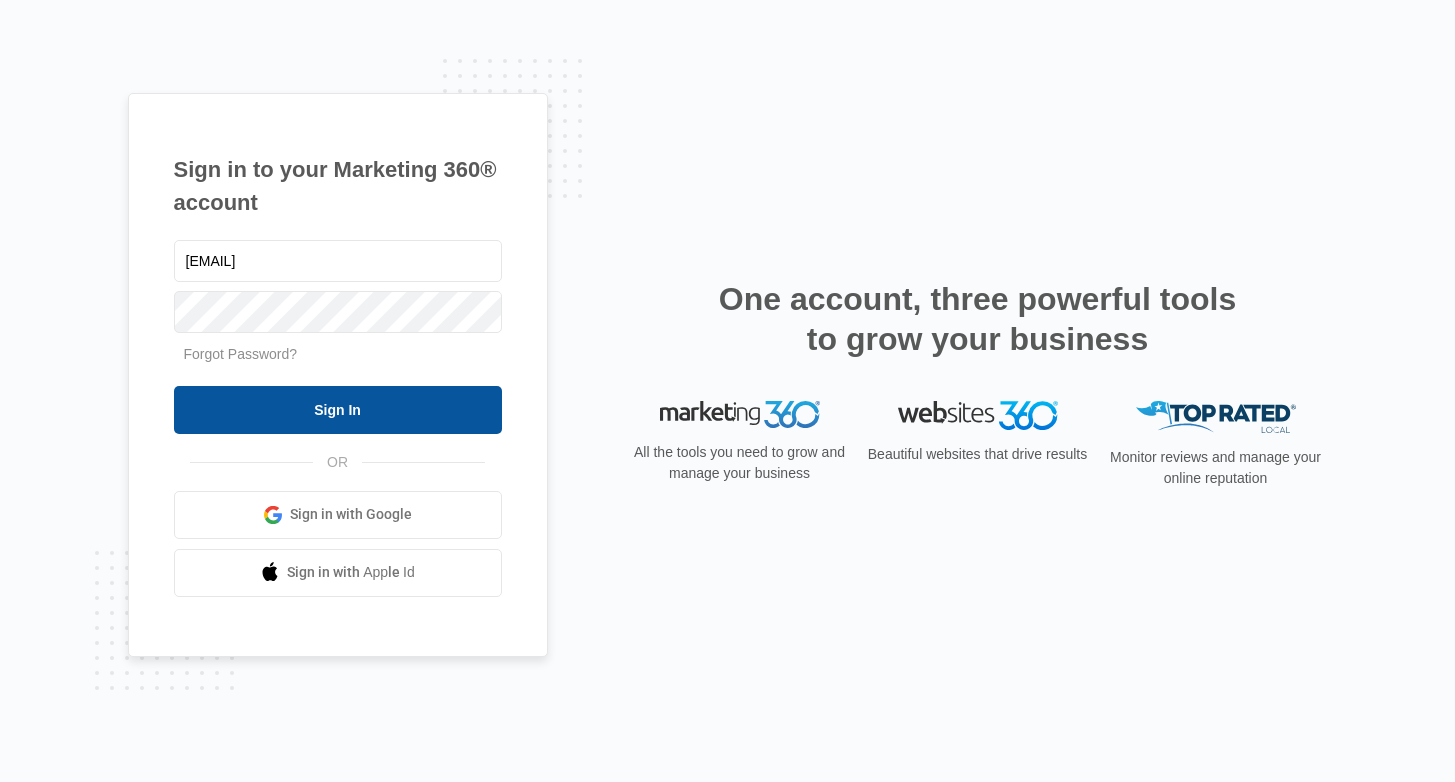 click on "Sign In" at bounding box center [338, 410] 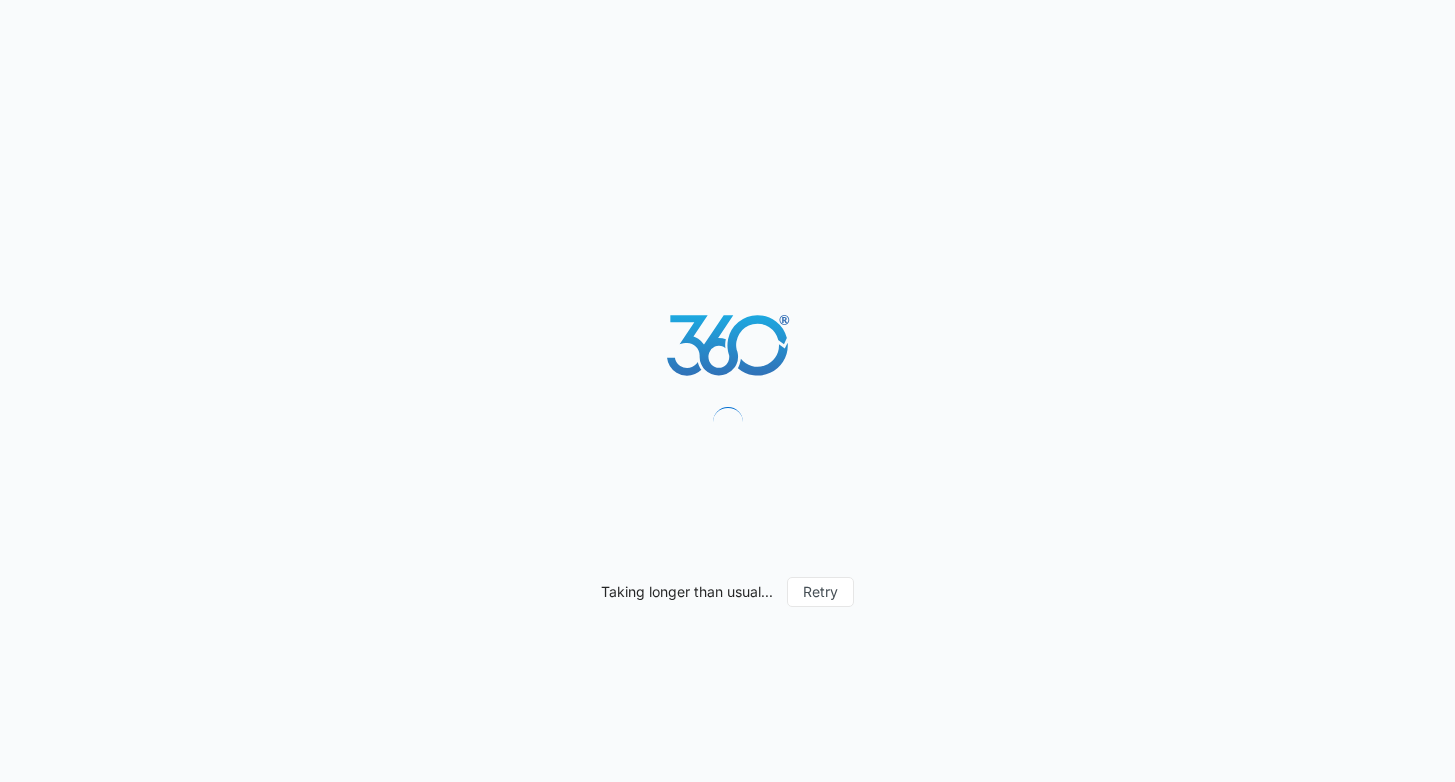scroll, scrollTop: 0, scrollLeft: 0, axis: both 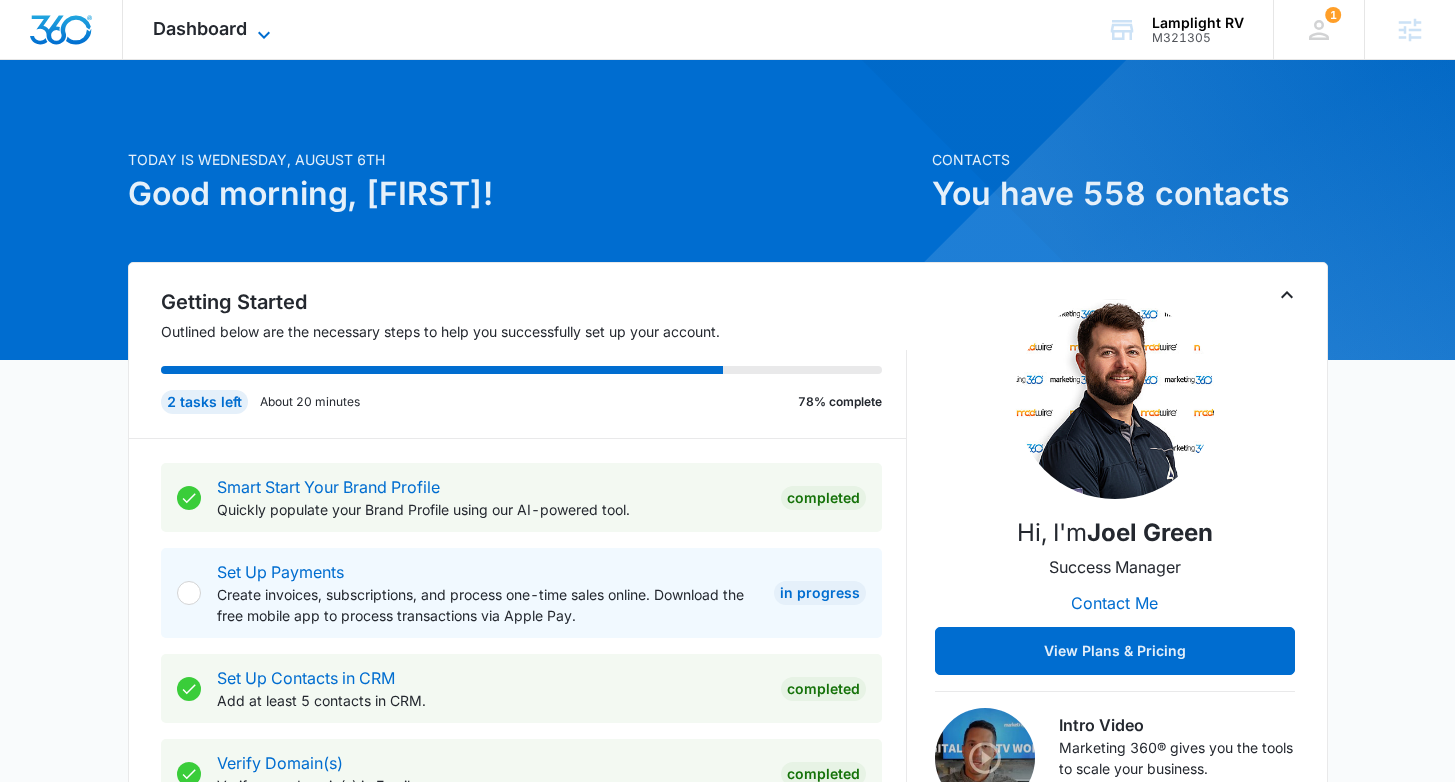 click on "Dashboard" at bounding box center (200, 28) 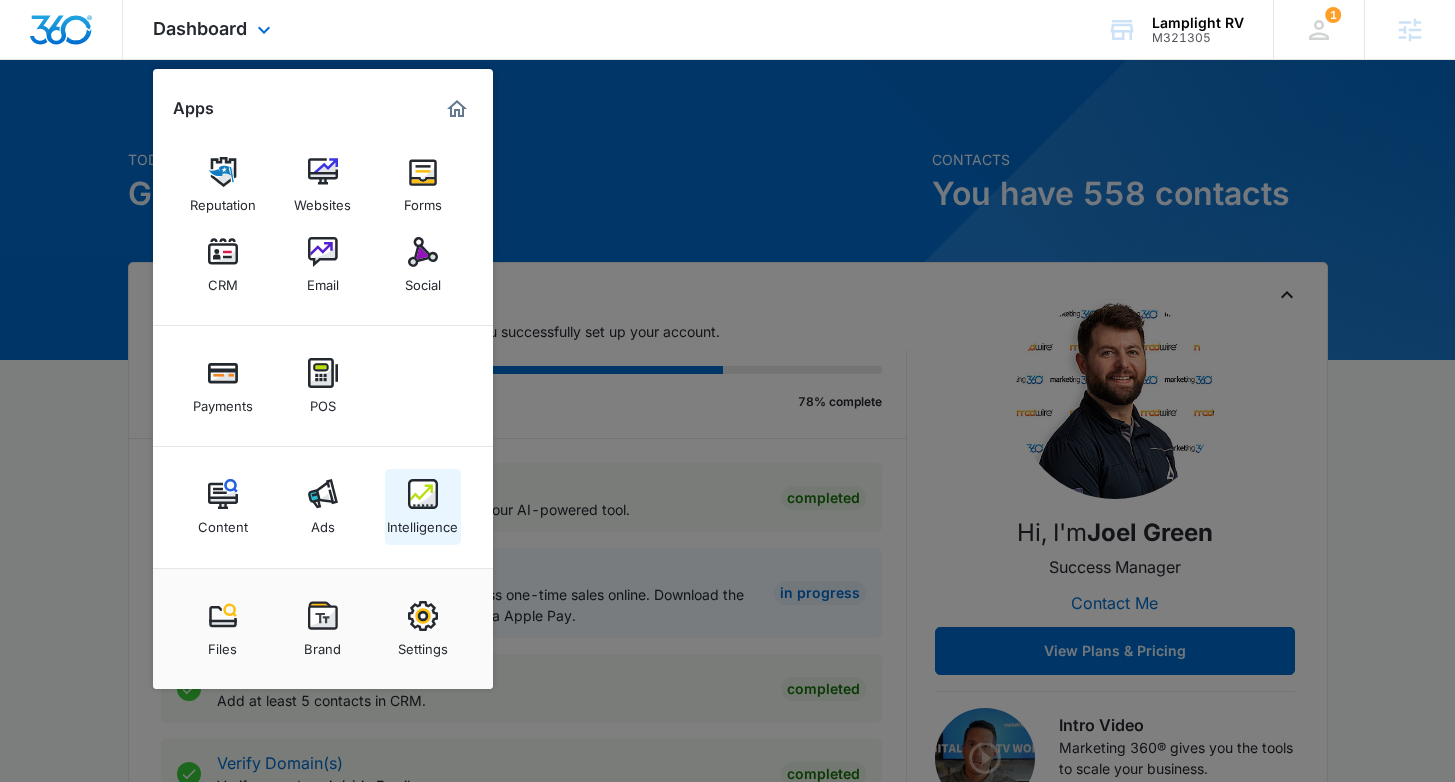 click at bounding box center (423, 494) 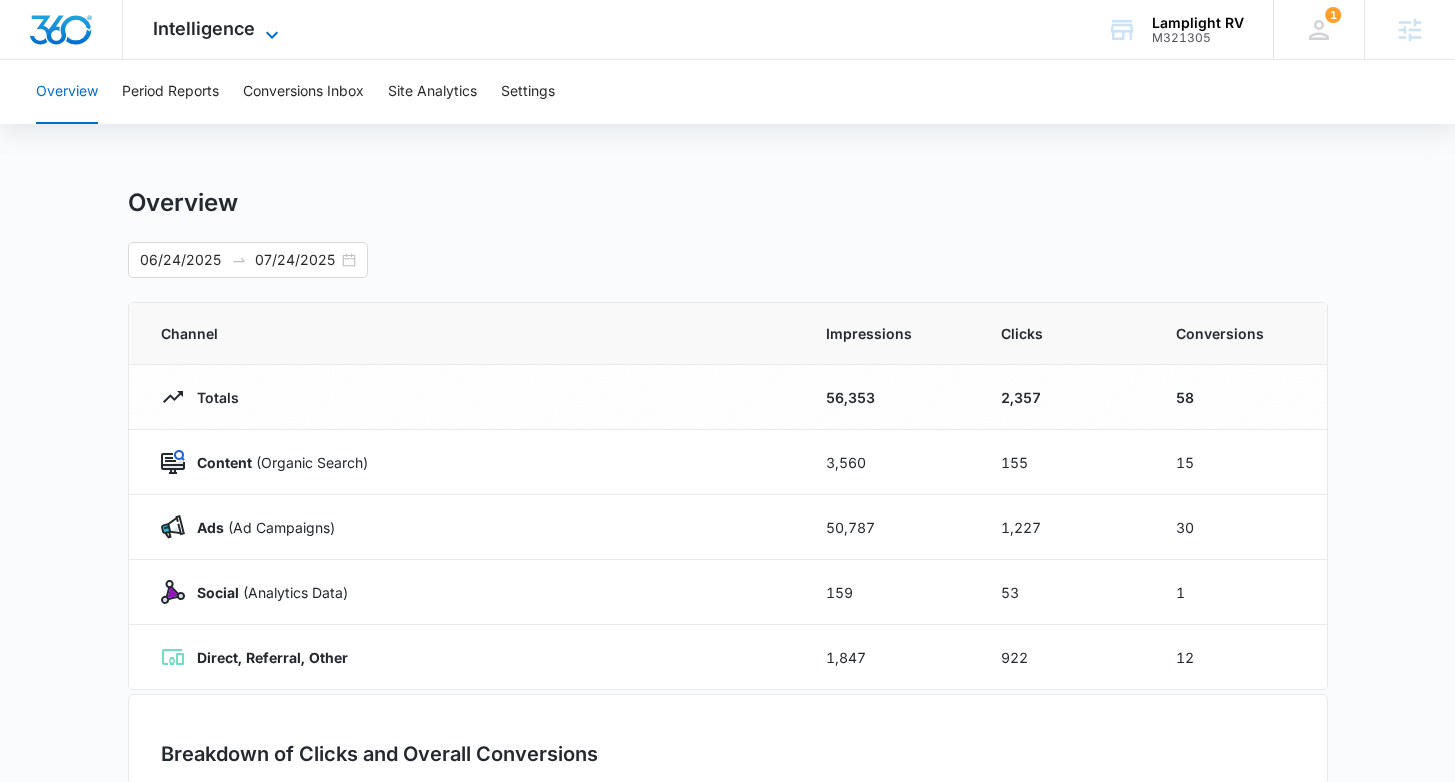 click on "Intelligence" at bounding box center [204, 28] 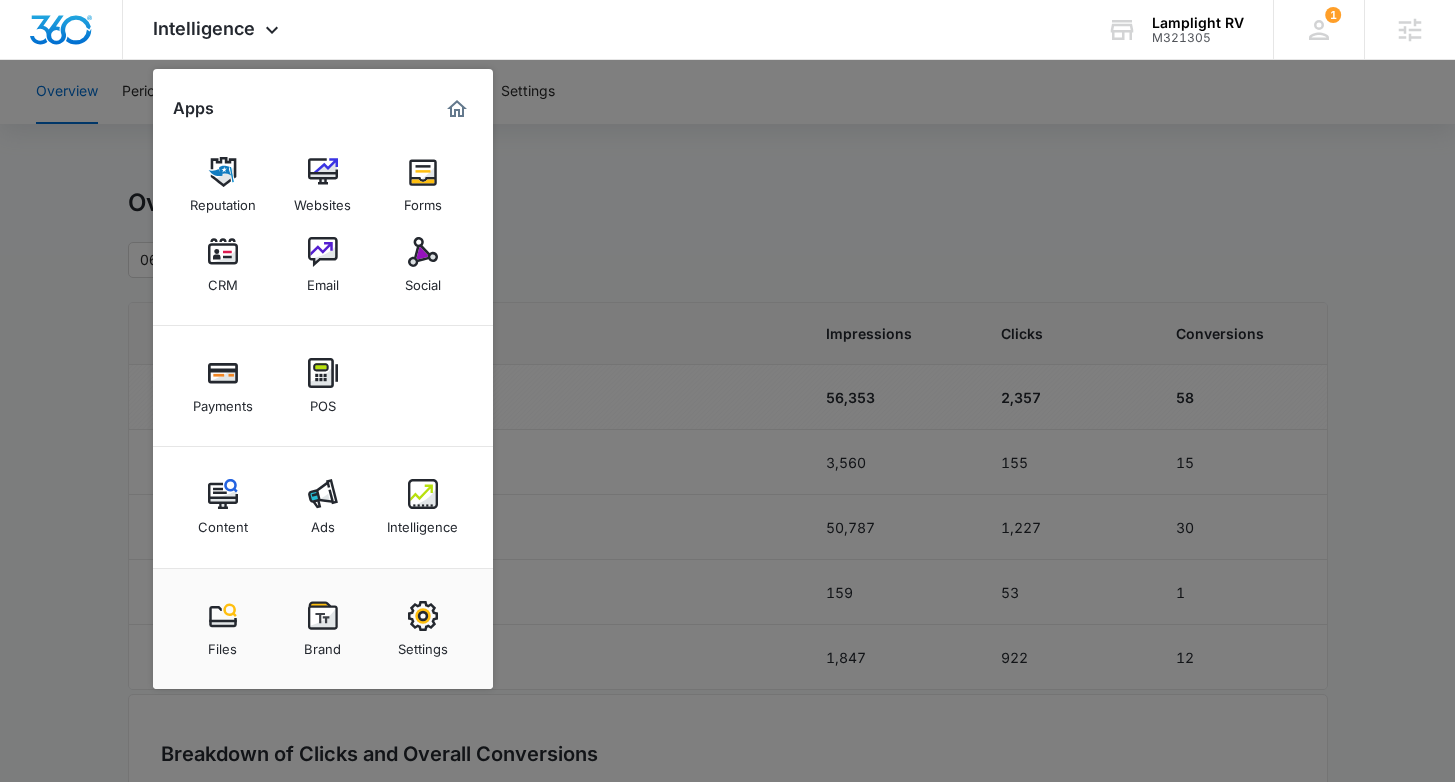 click at bounding box center (727, 391) 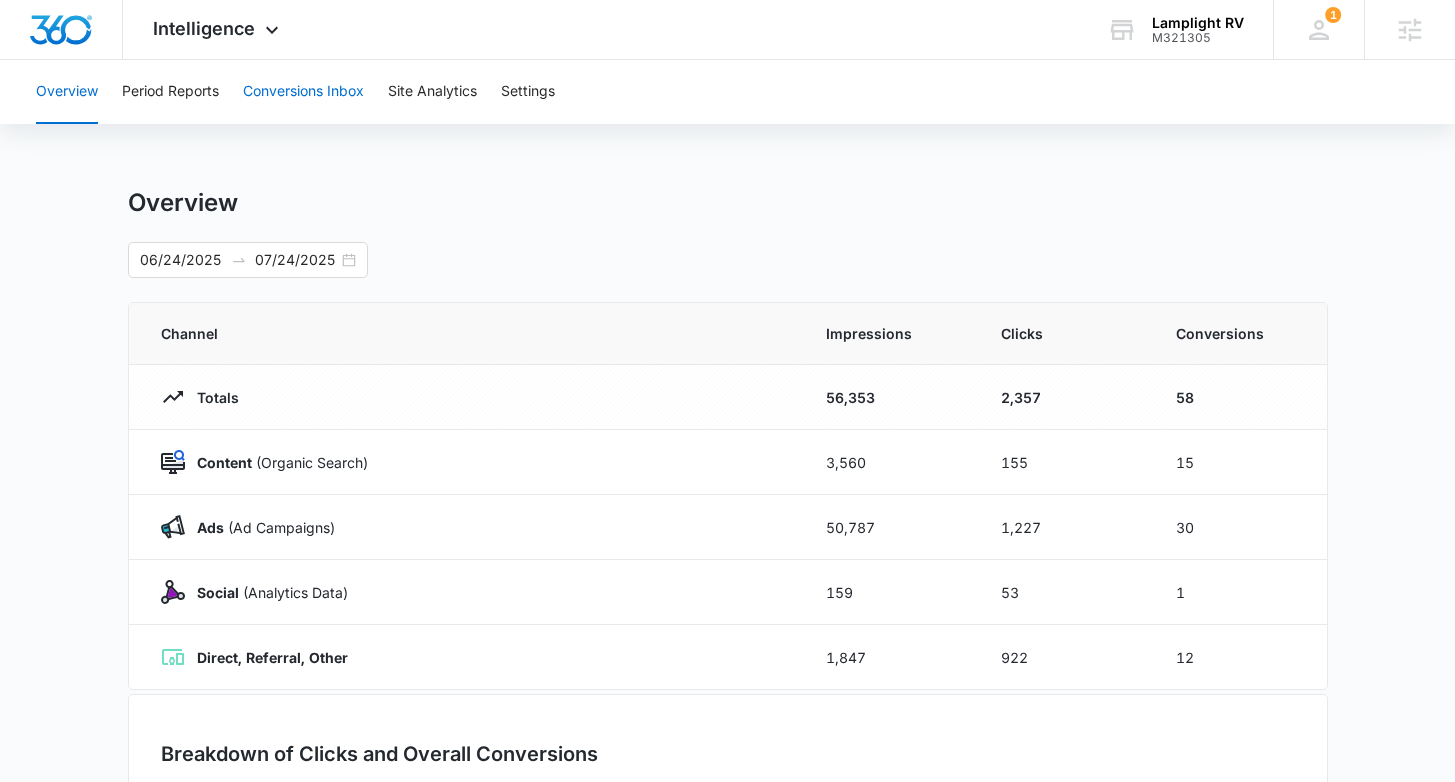 click on "Conversions Inbox" at bounding box center [303, 92] 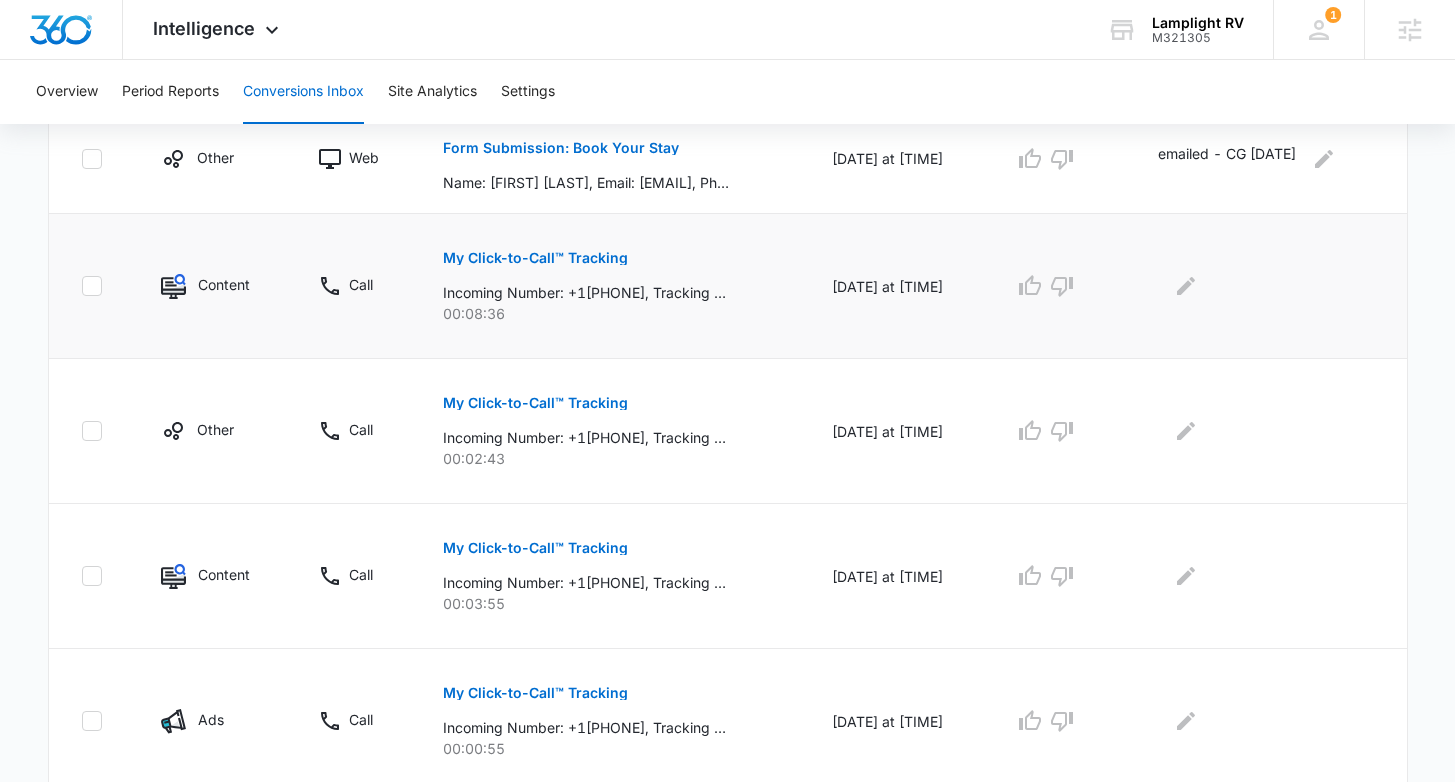 scroll, scrollTop: 0, scrollLeft: 0, axis: both 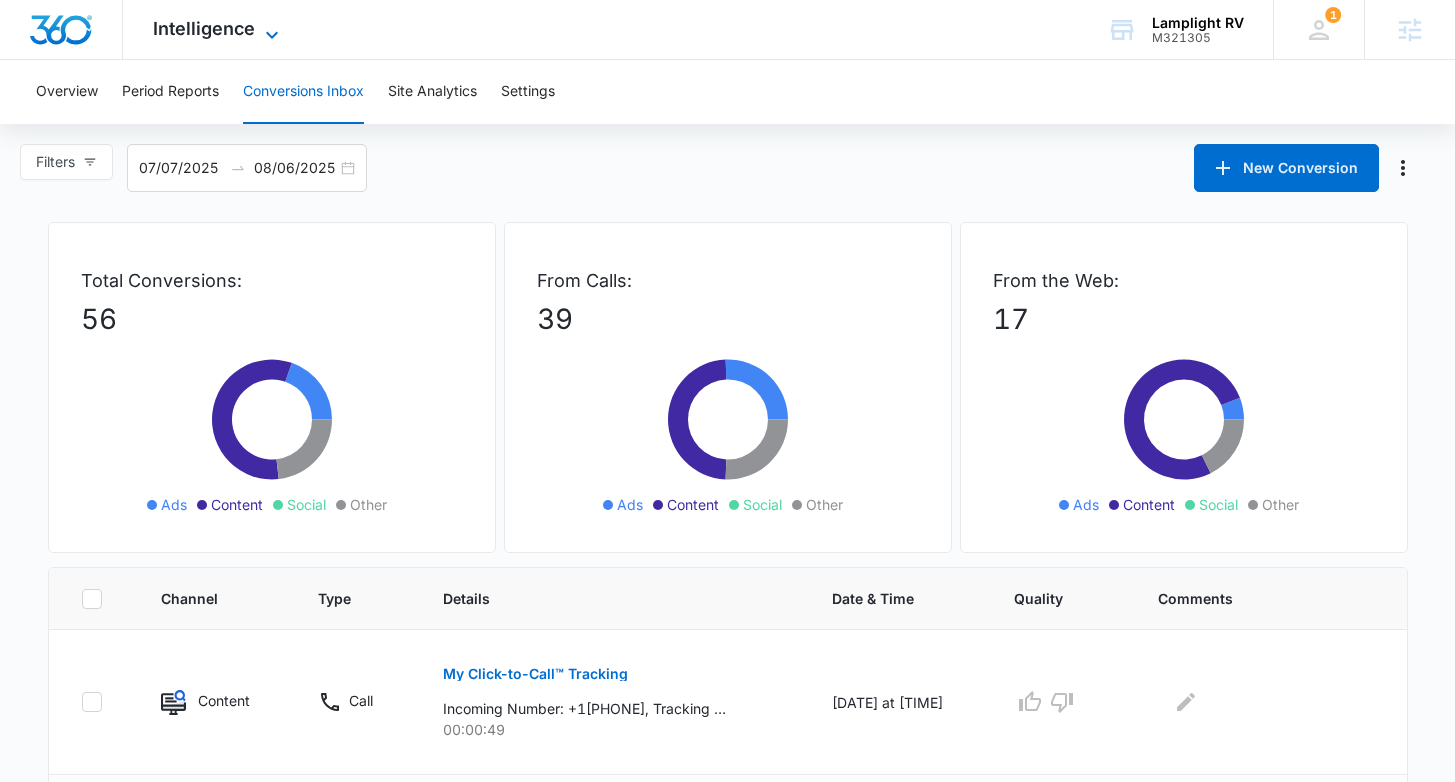 click on "Intelligence" at bounding box center [204, 28] 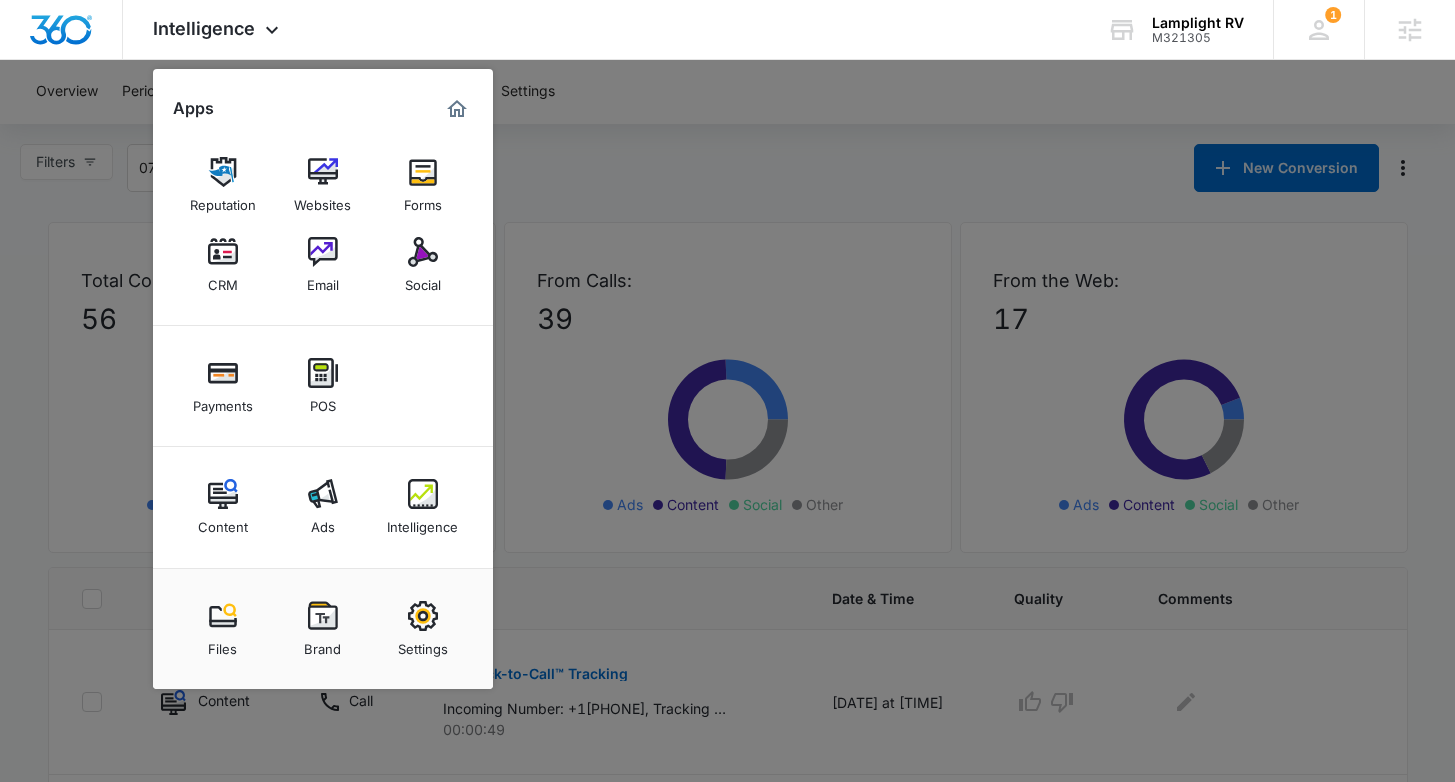 click at bounding box center [727, 391] 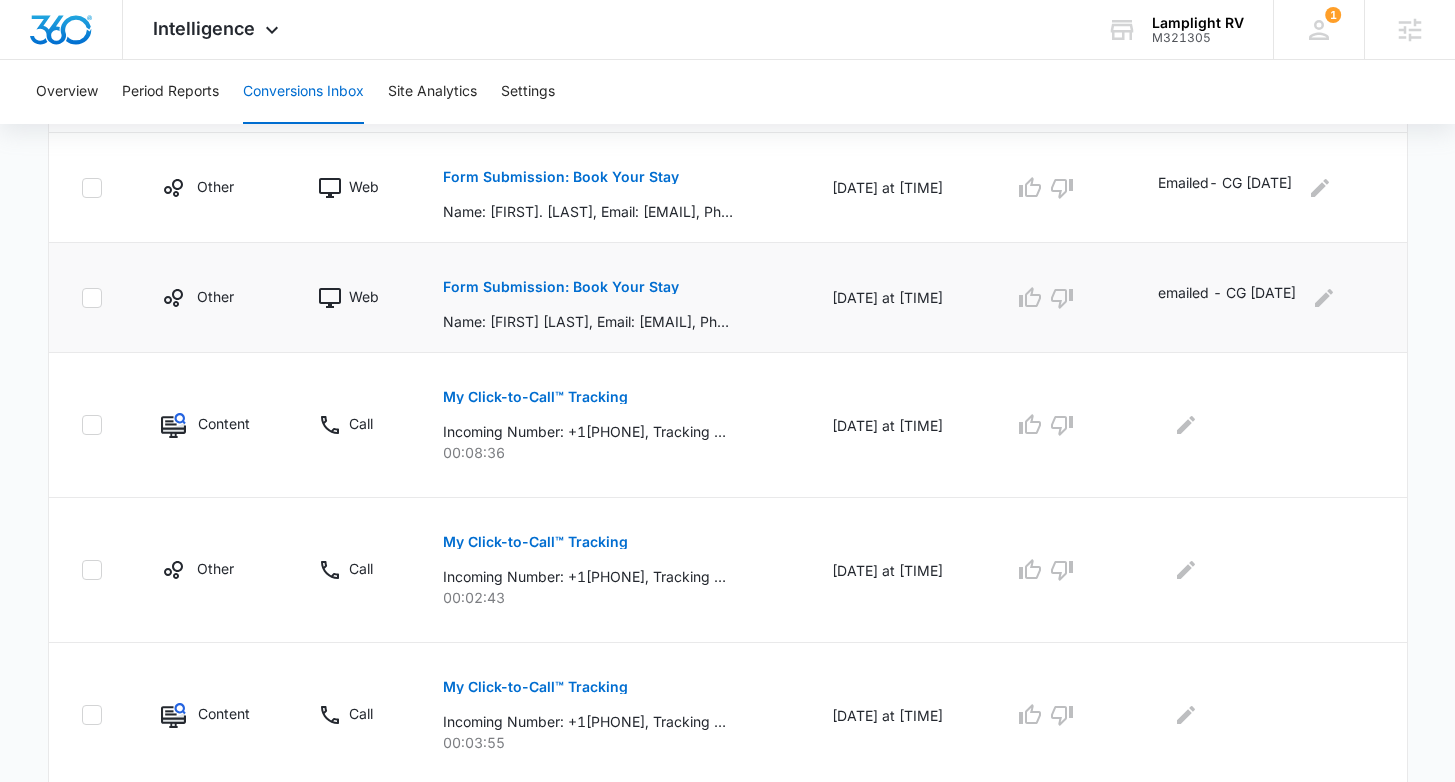 scroll, scrollTop: 931, scrollLeft: 0, axis: vertical 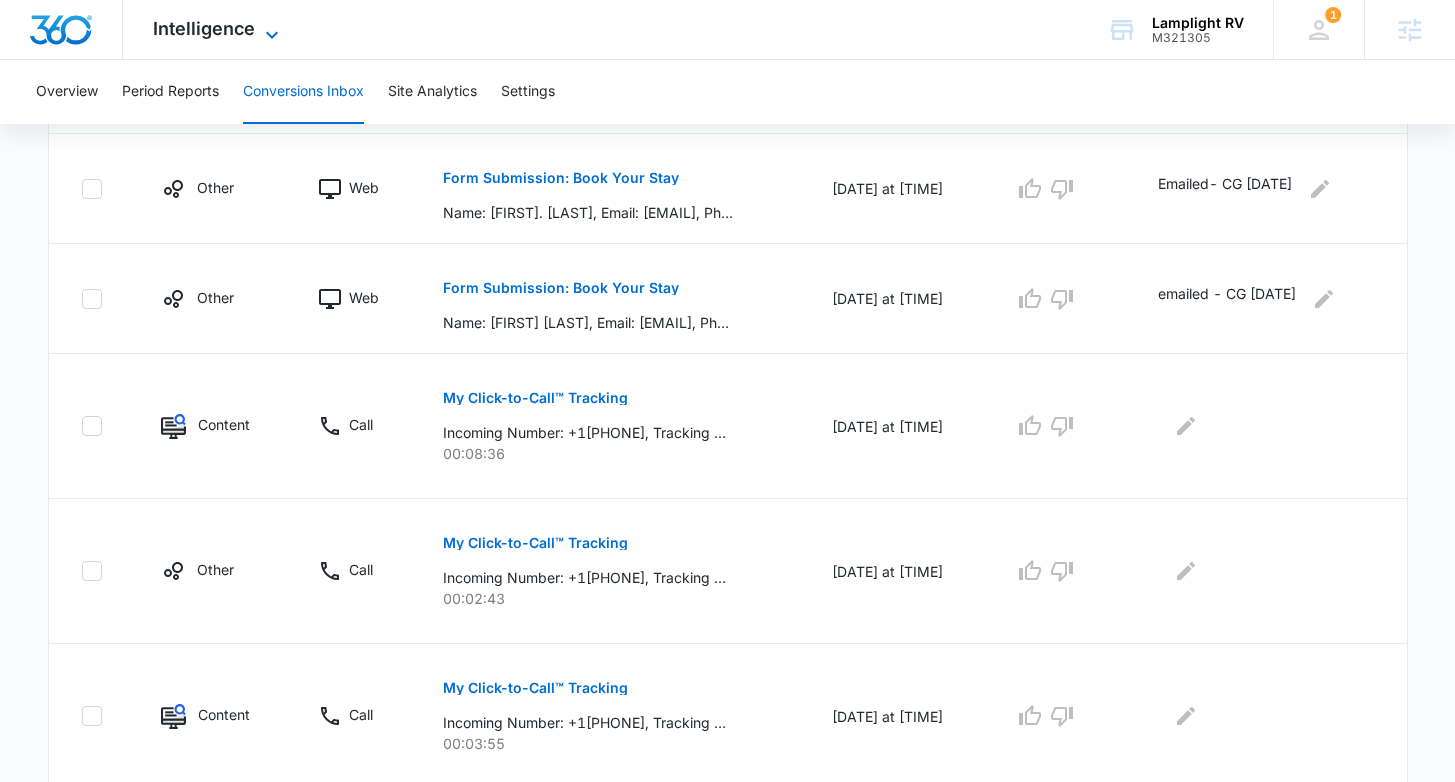 click on "Intelligence" at bounding box center [204, 28] 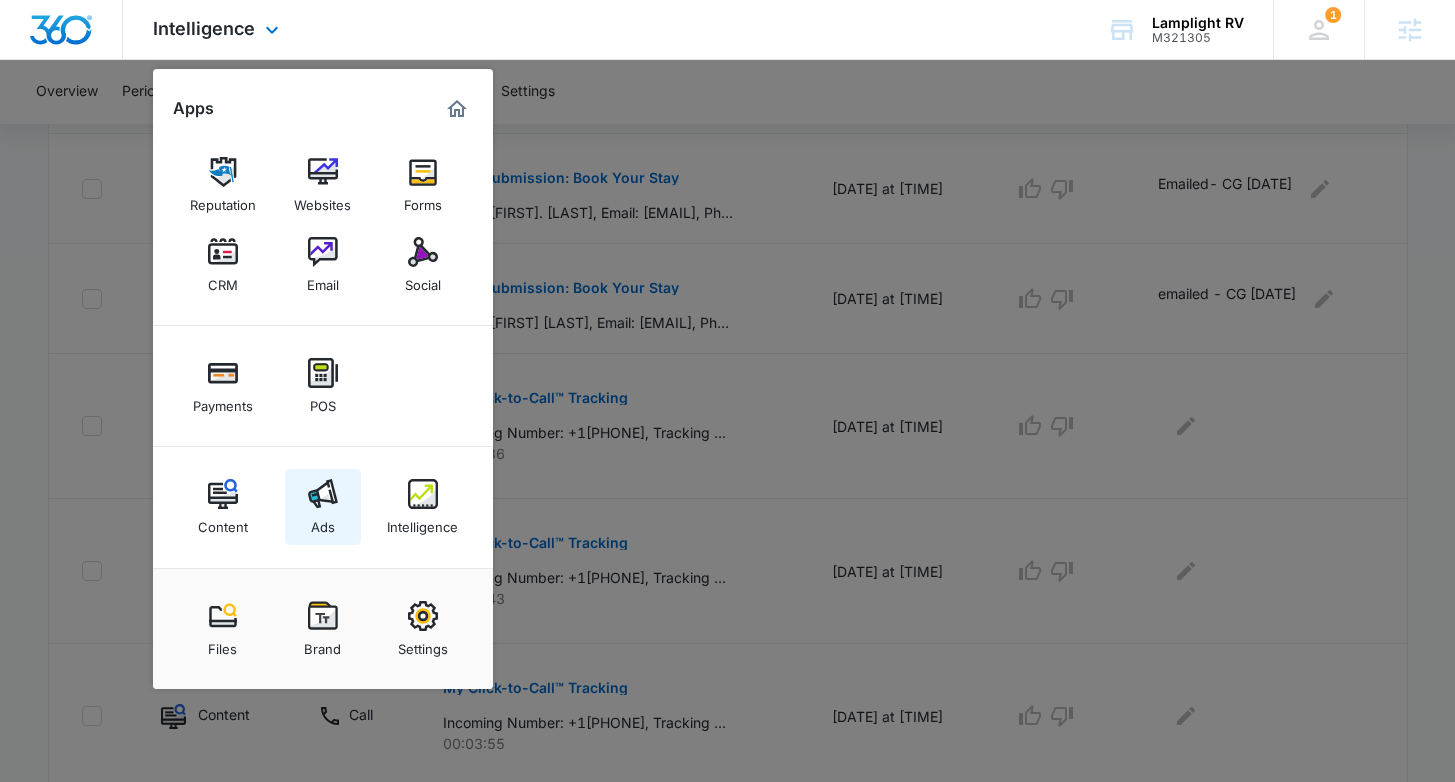 click on "Ads" at bounding box center (323, 522) 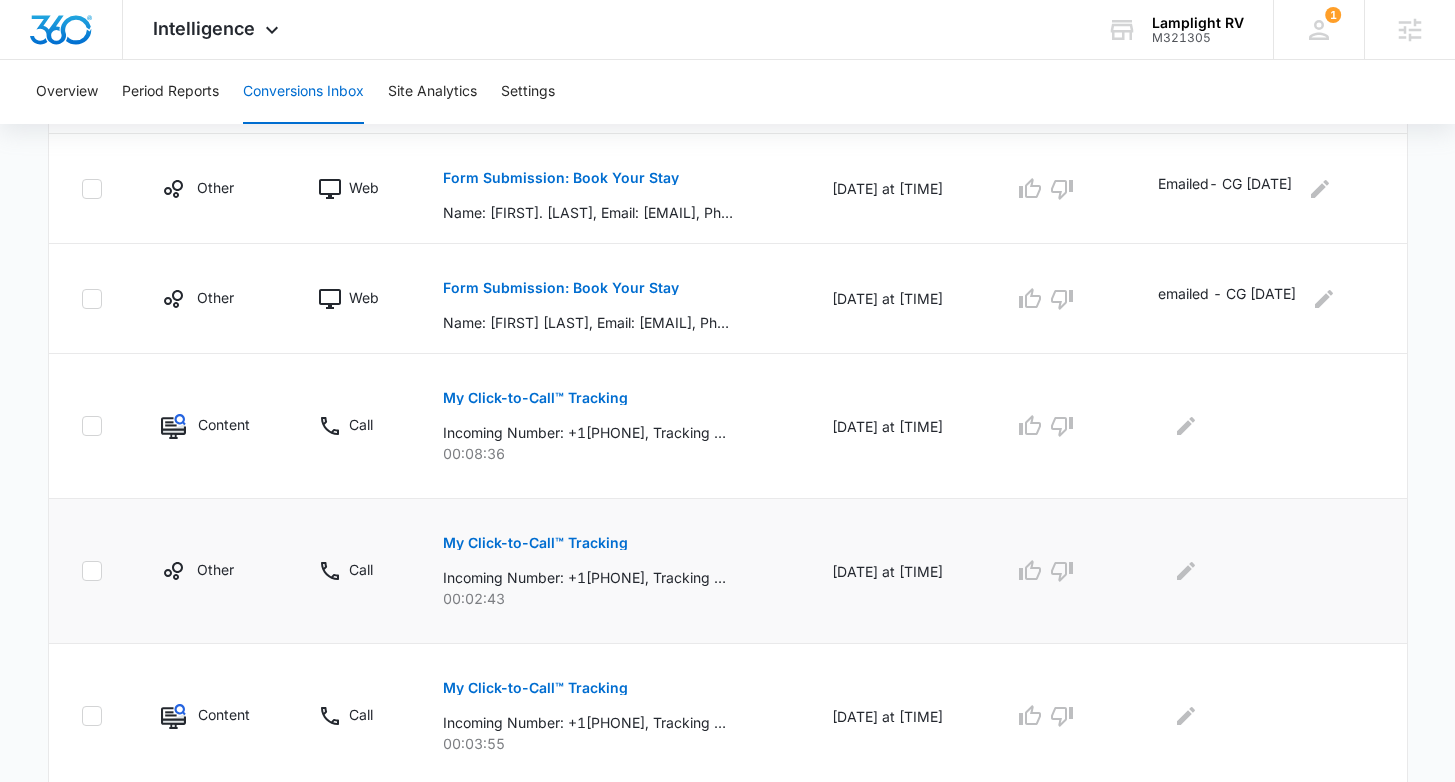 scroll, scrollTop: 0, scrollLeft: 0, axis: both 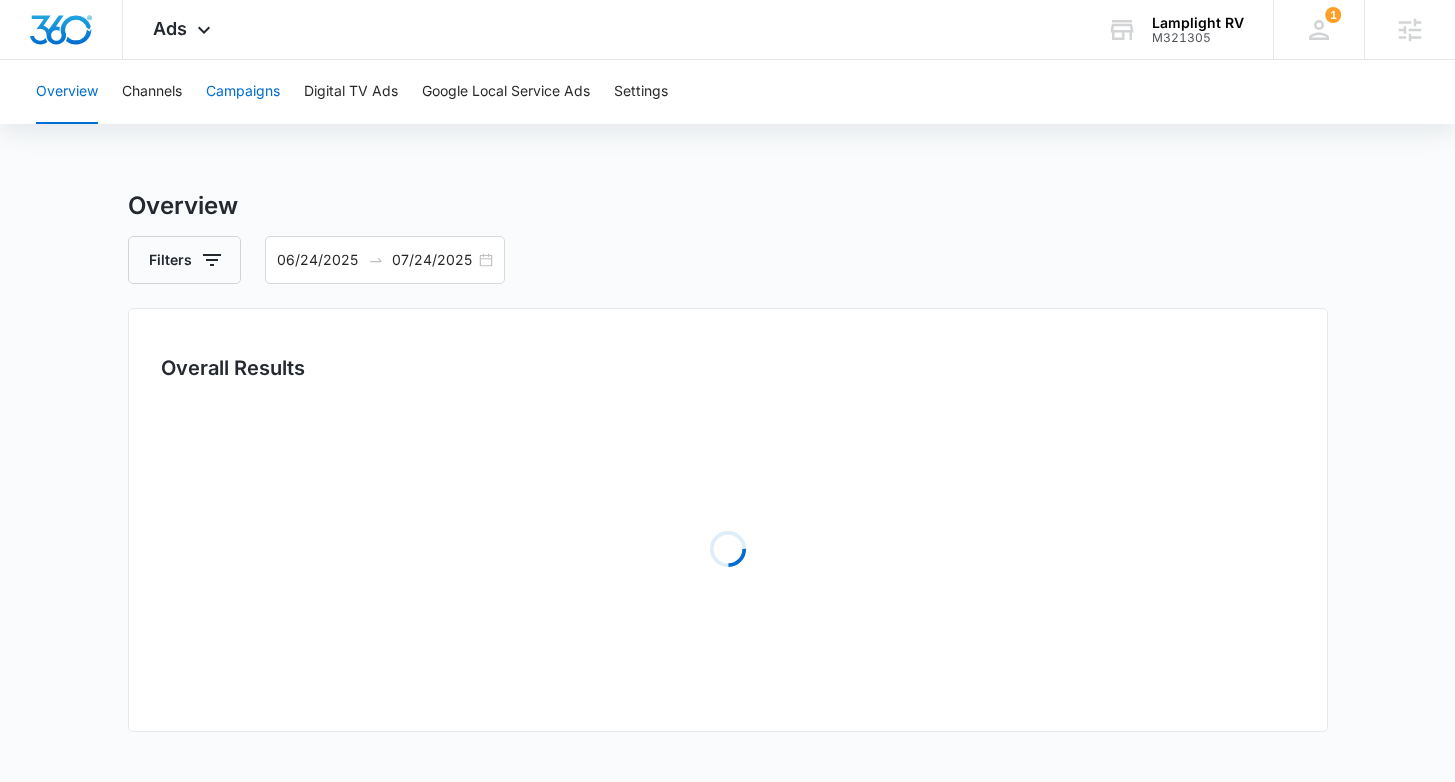 click on "Campaigns" at bounding box center (243, 92) 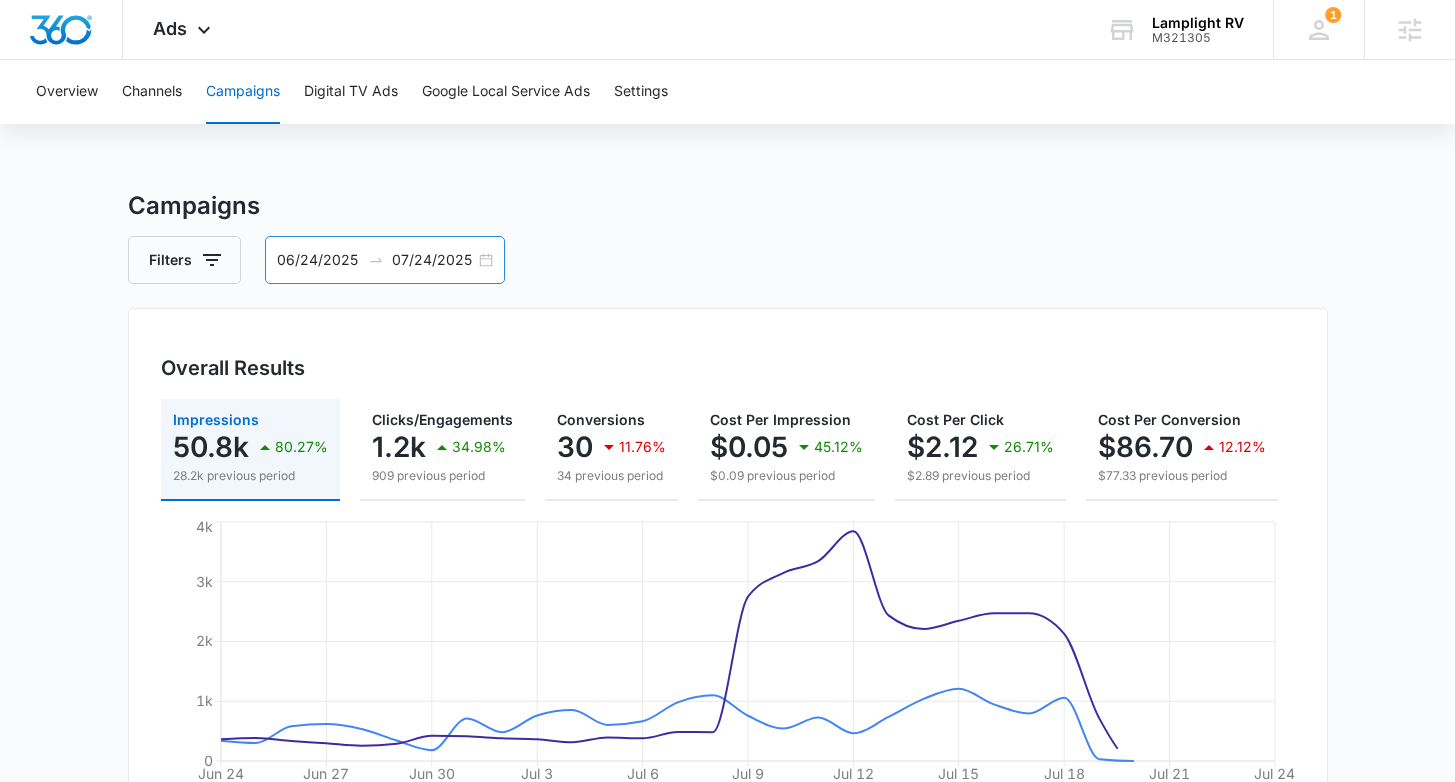 click on "07/24/2025" at bounding box center (433, 260) 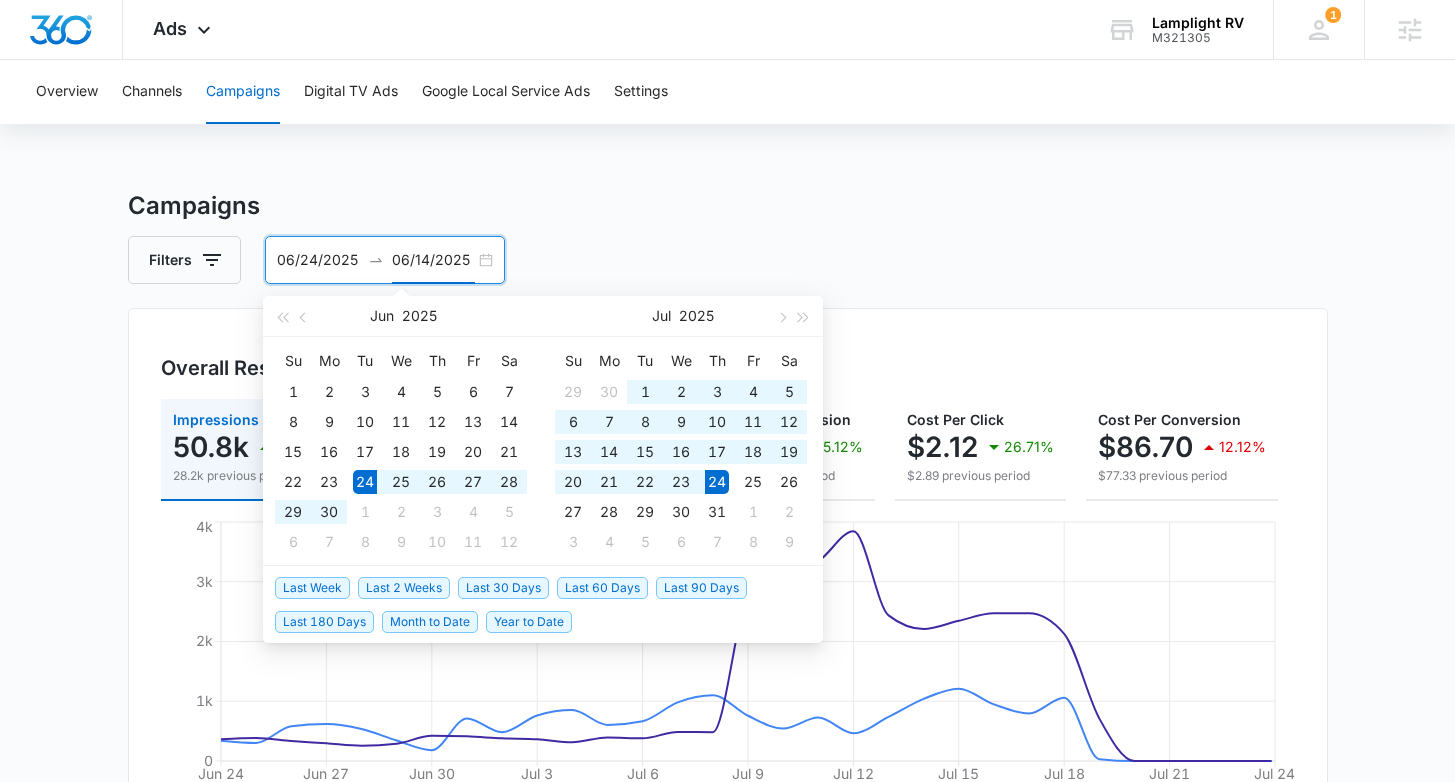 type on "07/24/2025" 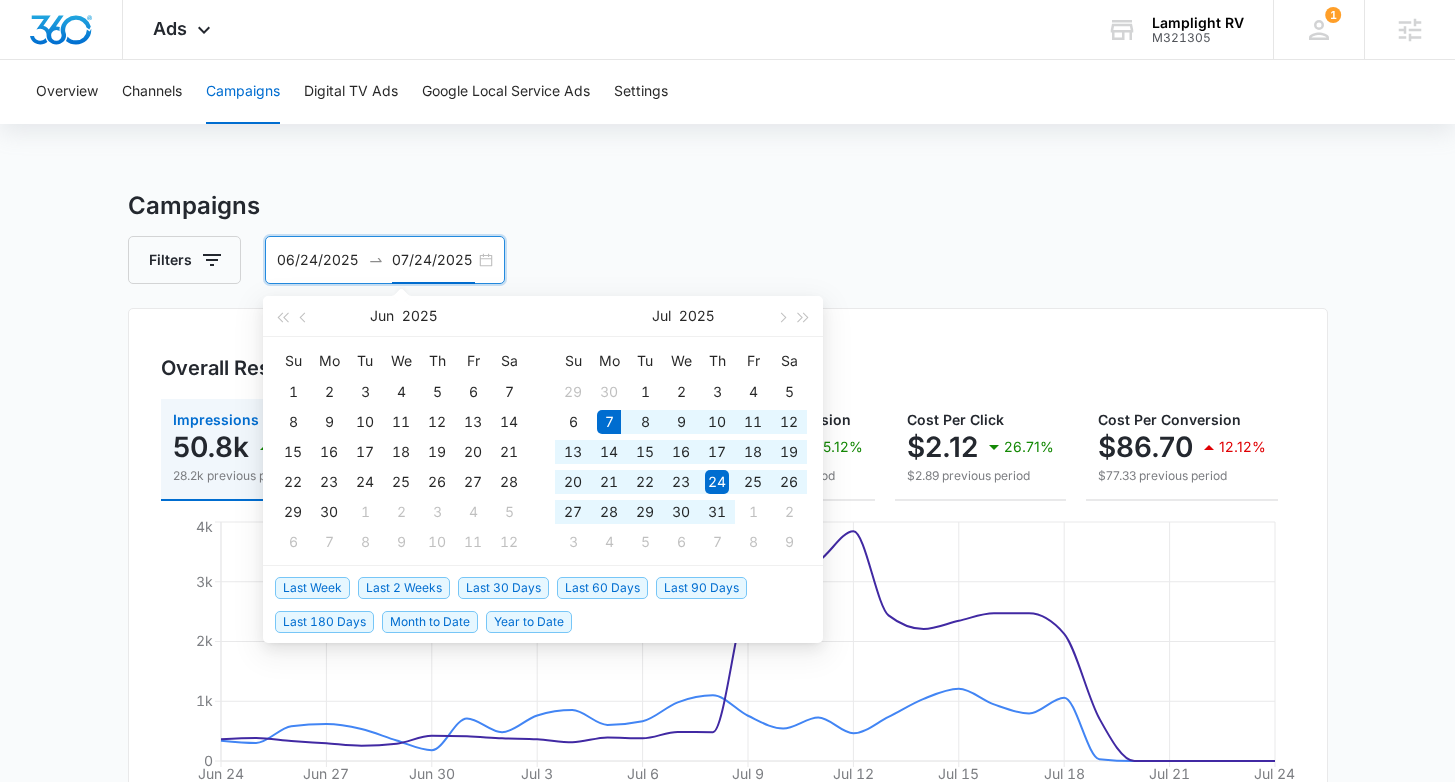 click on "Last 30 Days" at bounding box center [503, 588] 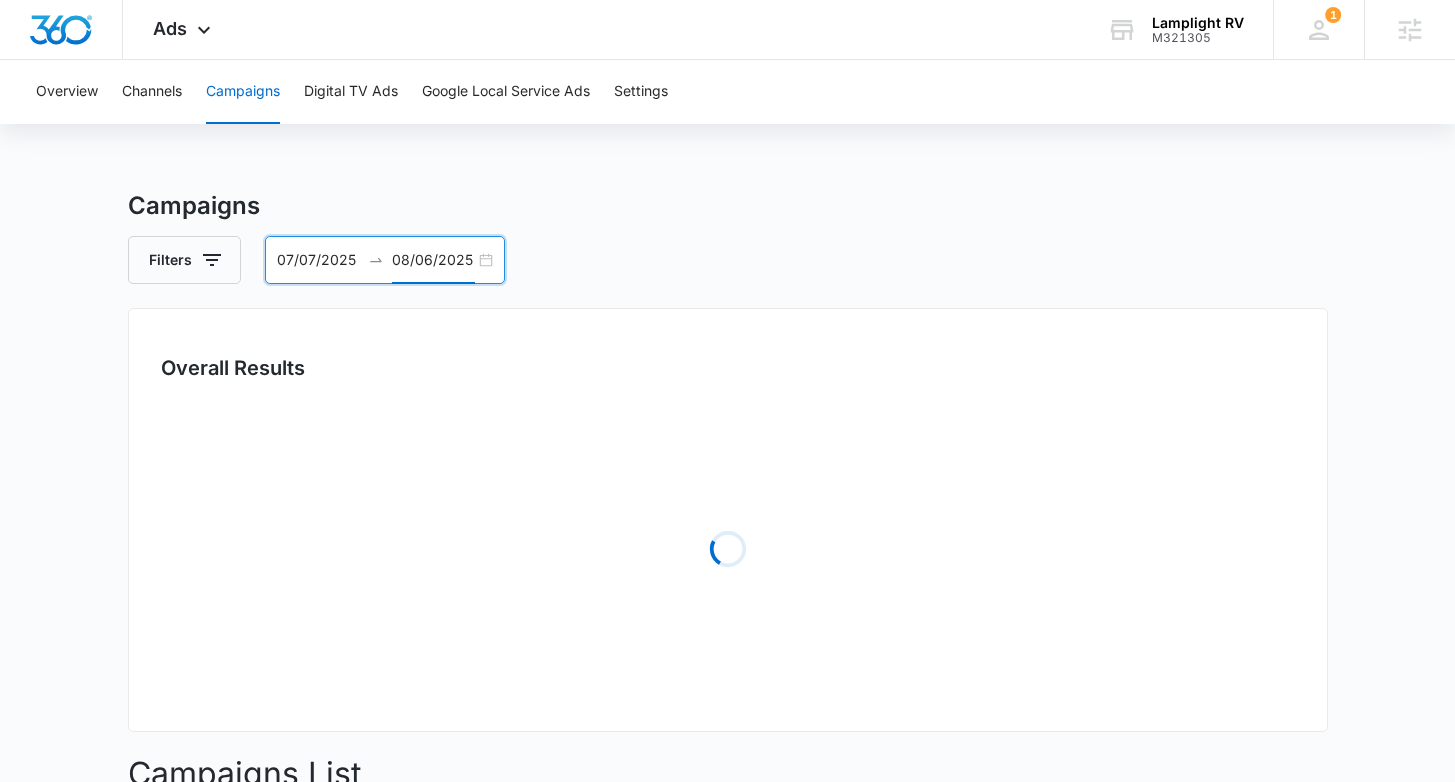 click on "Campaigns Filters [DATE] [DATE] Overall Results Loading Campaigns List Filters Loading Spend Jul [YEAR] Su Mo Tu We Th Fr Sa 29 30 1 2 3 4 5 6 7 8 9 10 11 12 13 14 15 16 17 18 19 20 21 22 23 24 25 26 27 28 29 30 31 1 2 3 4 5 6 Aug [YEAR] Su Mo Tu We Th Fr Sa 27 28 29 30 31 1 2 3 4 5 6 7 8 9 10 11 12 13 14 15 16 17 18 19 20 21 22 23 24 25 26 27 28 29 30 31 1 2 3 4 5 6 Last  Week Last 2 Weeks Last 30 Days Last 60 Days Last 90 Days Last 180 Days Month to Date Year to Date" at bounding box center [728, 709] 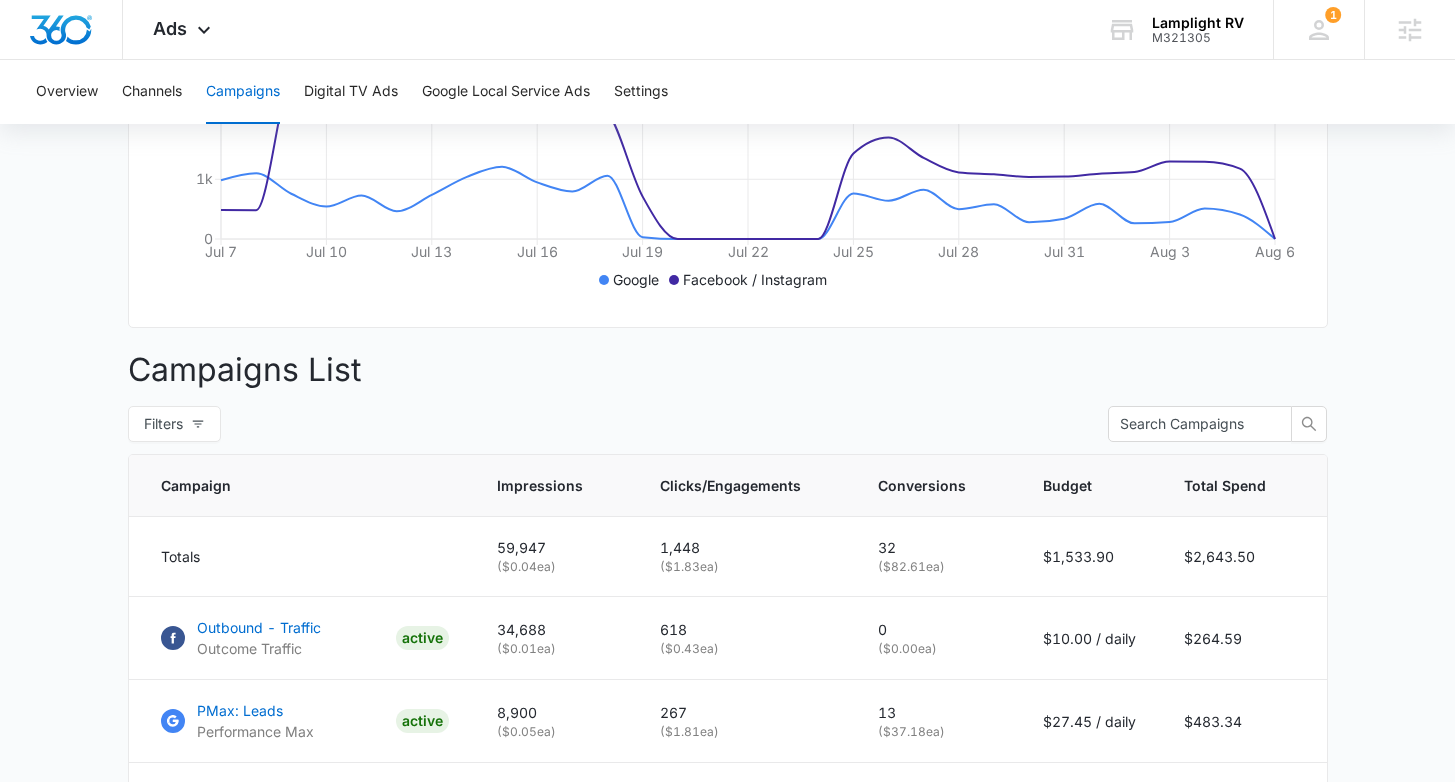 scroll, scrollTop: 0, scrollLeft: 0, axis: both 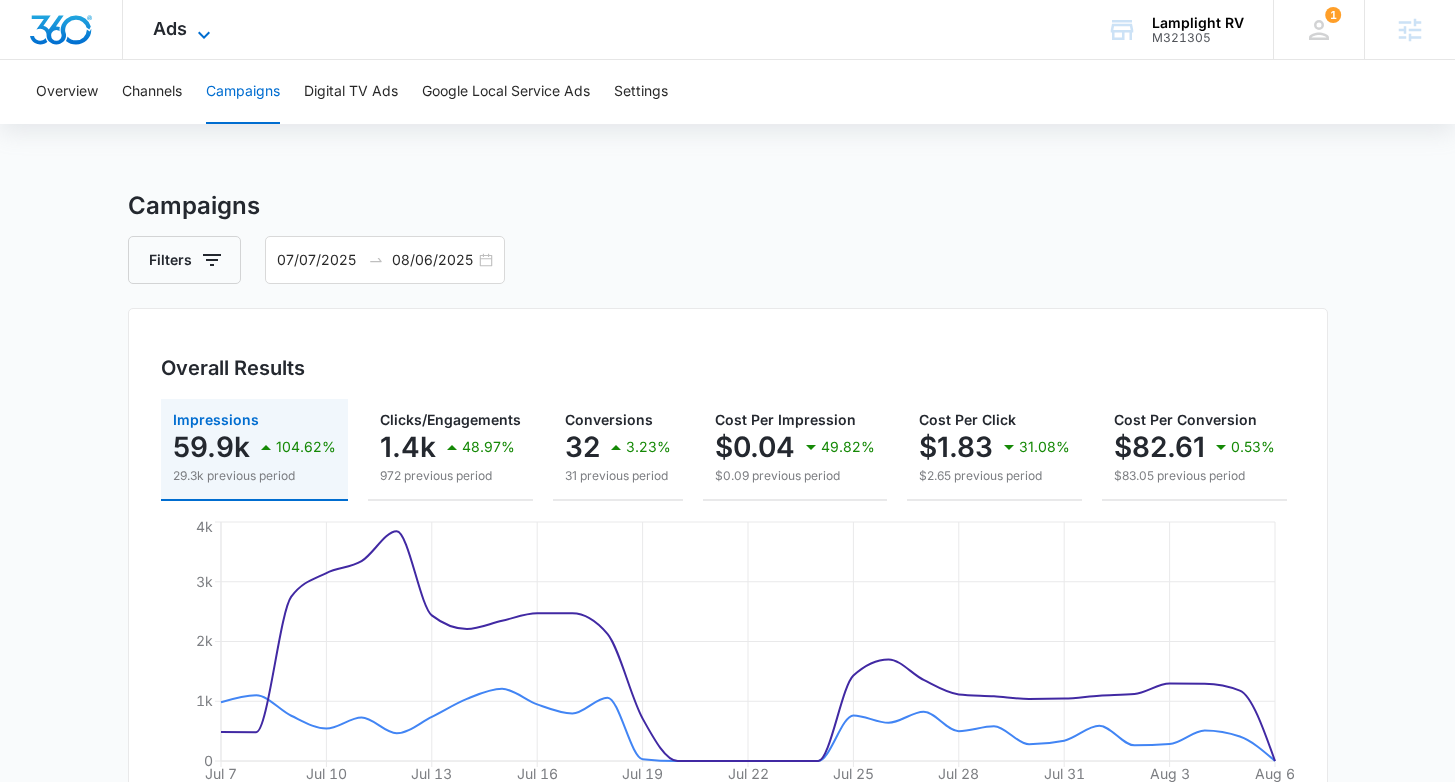 click 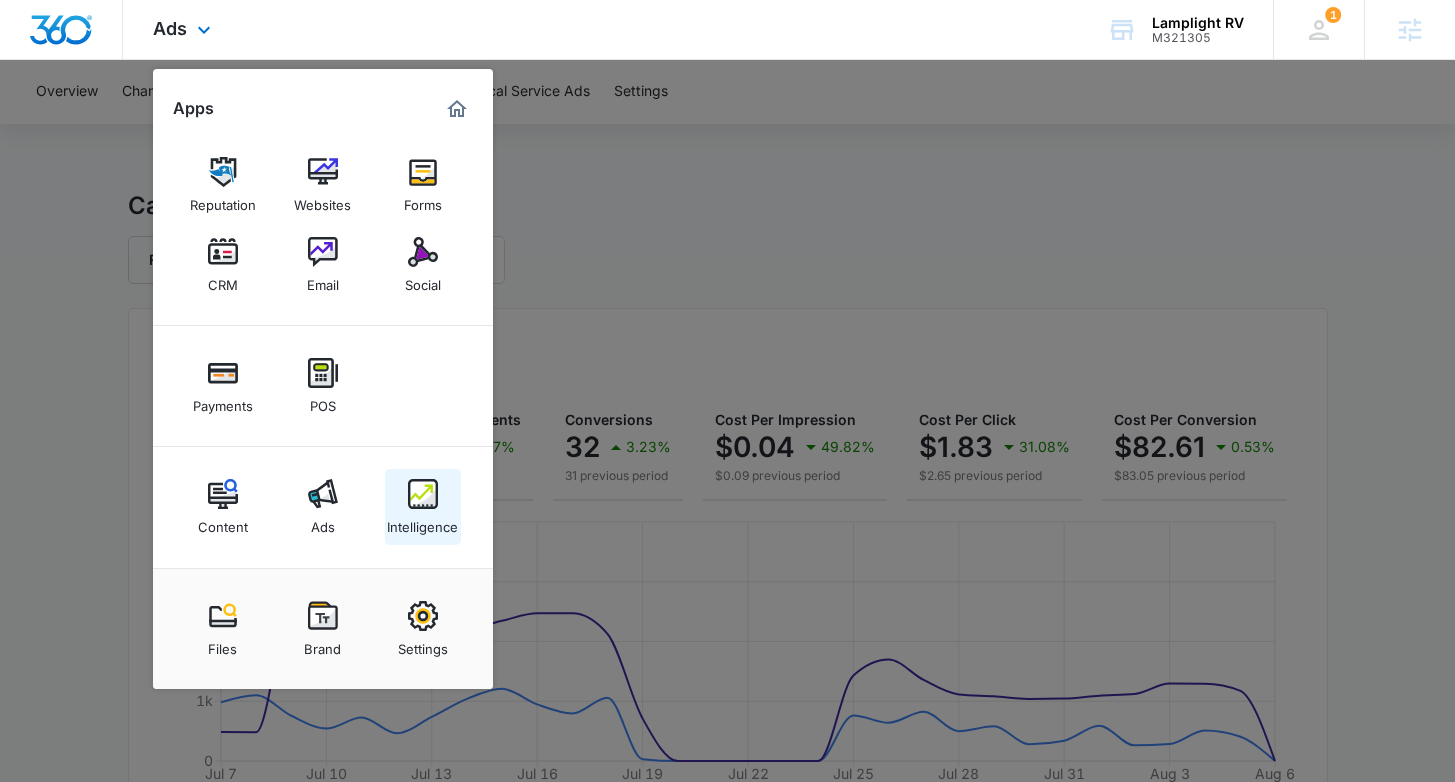 click at bounding box center (423, 494) 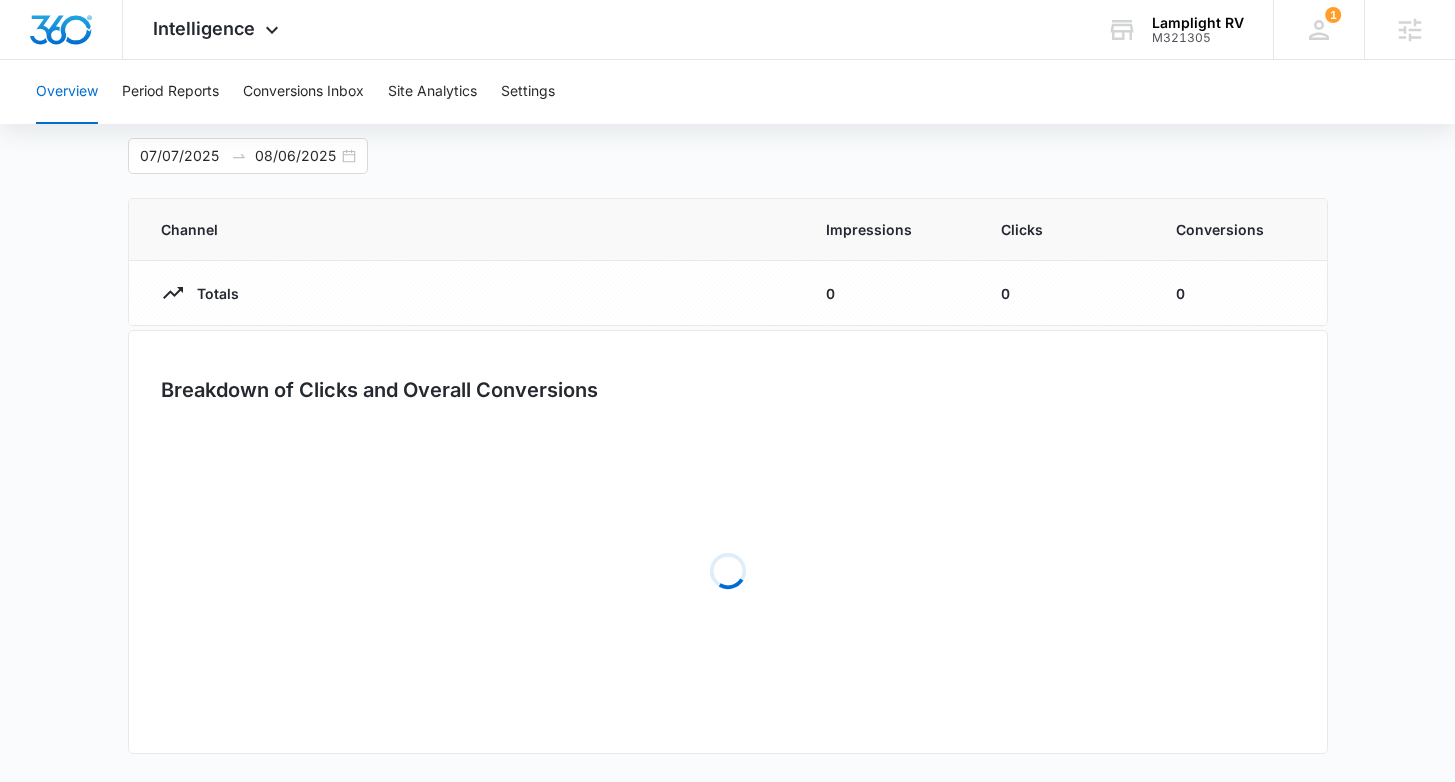 scroll, scrollTop: 0, scrollLeft: 0, axis: both 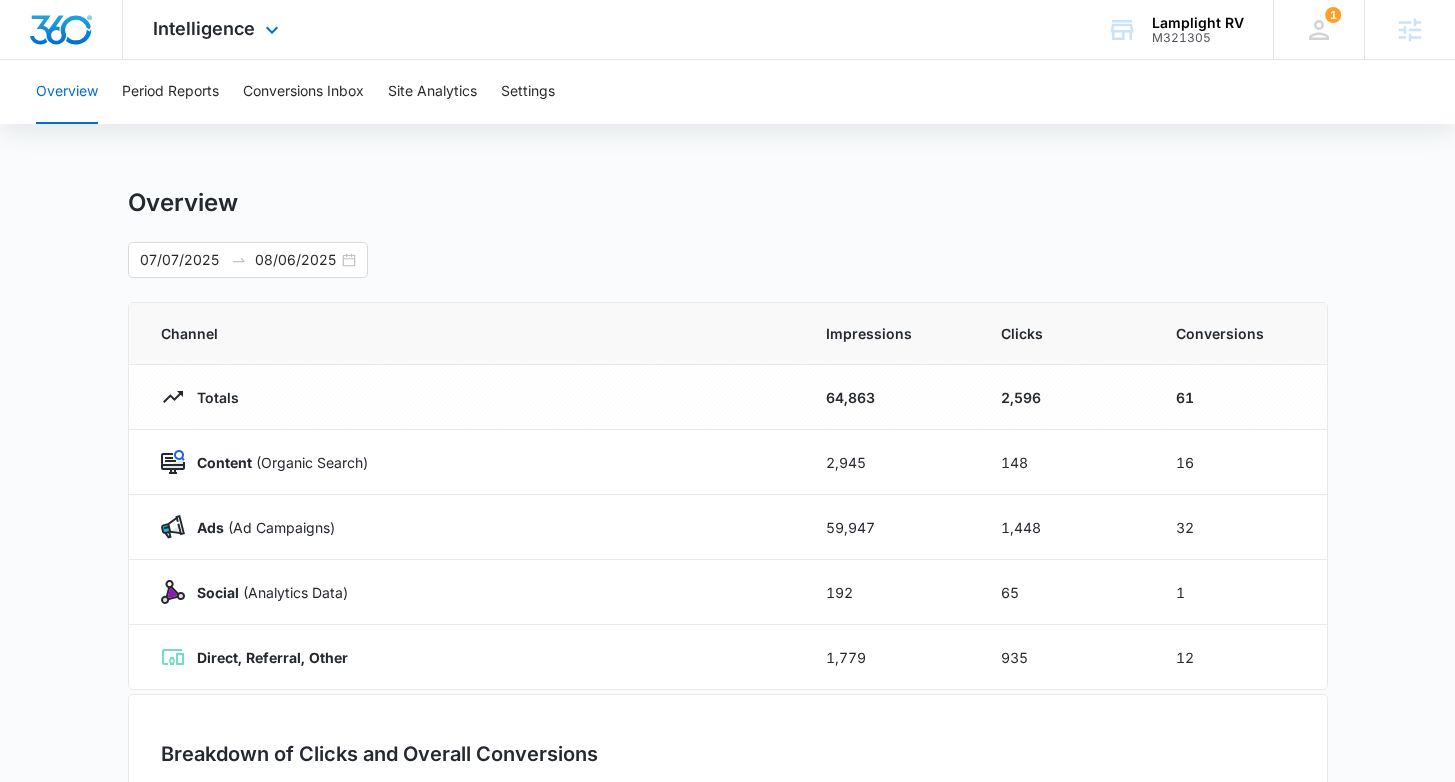 click on "Intelligence Apps Reputation Websites Forms CRM Email Social Payments POS Content Ads Intelligence Files Brand Settings" at bounding box center [218, 29] 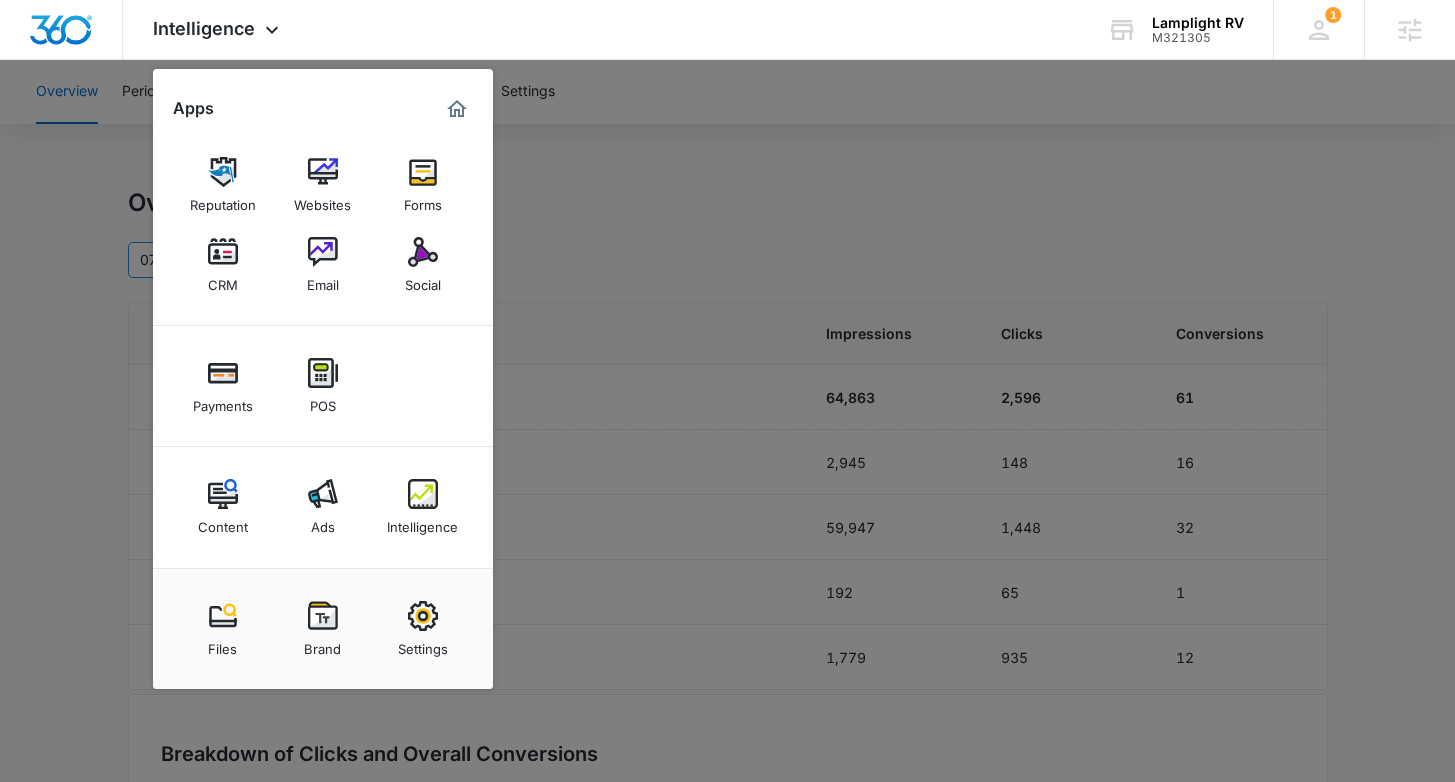 click on "Email" at bounding box center [323, 280] 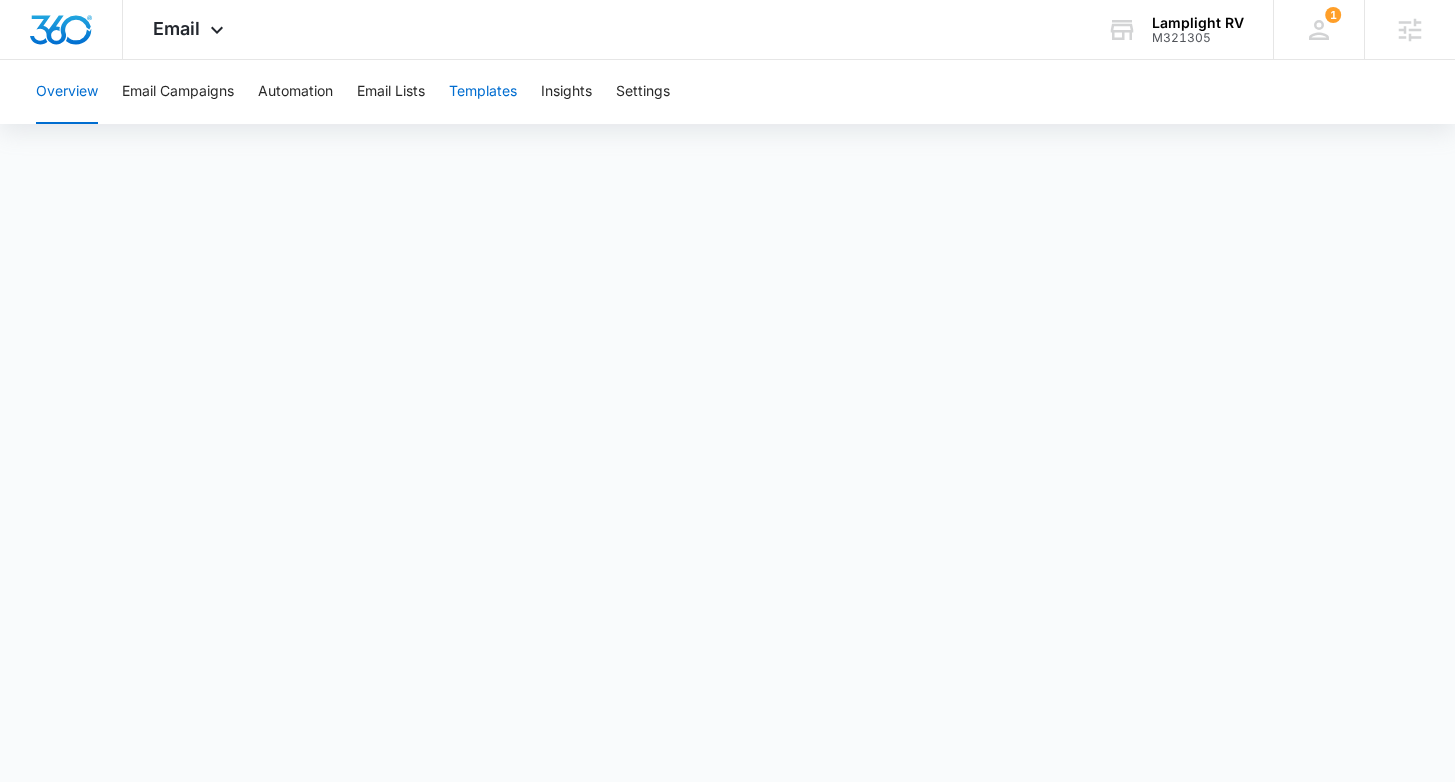 click on "Templates" at bounding box center [483, 92] 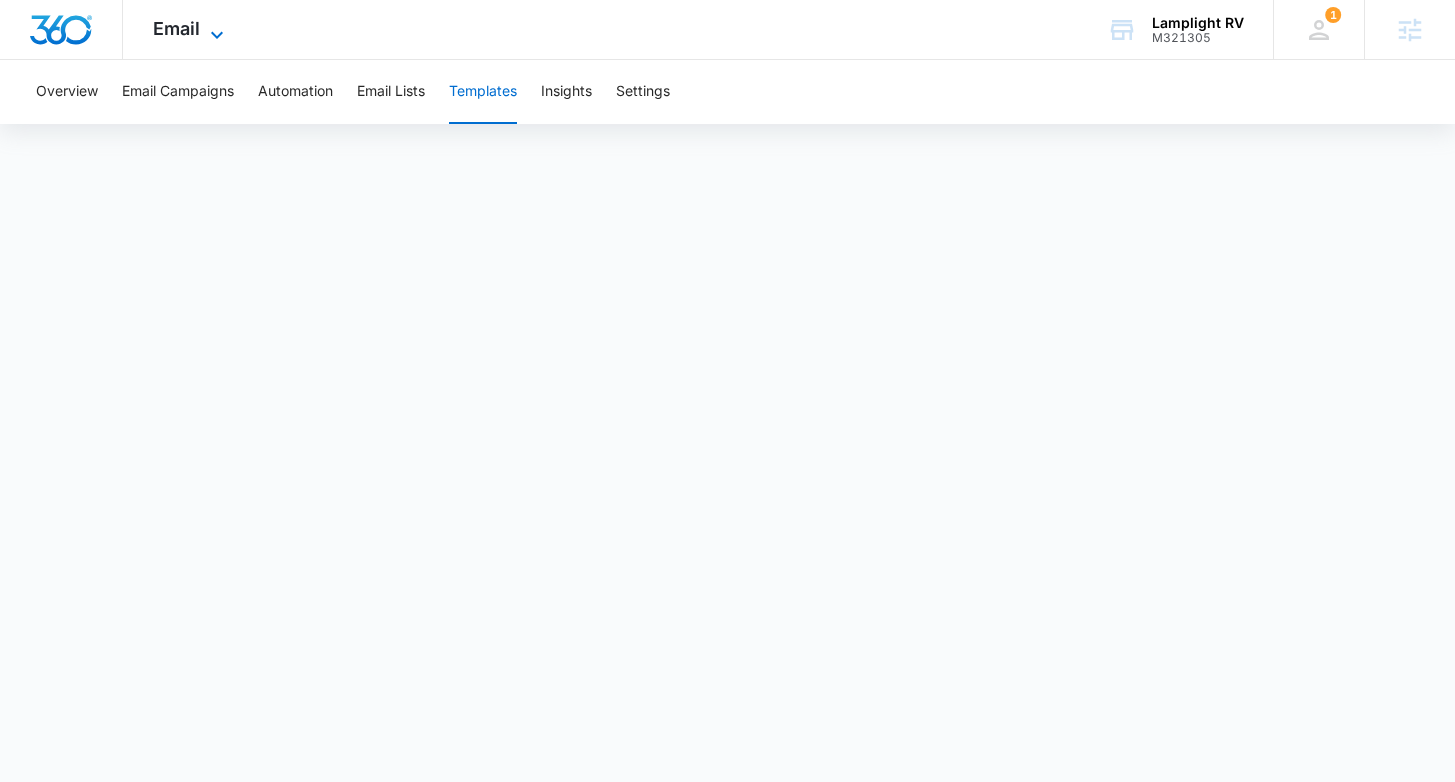 click 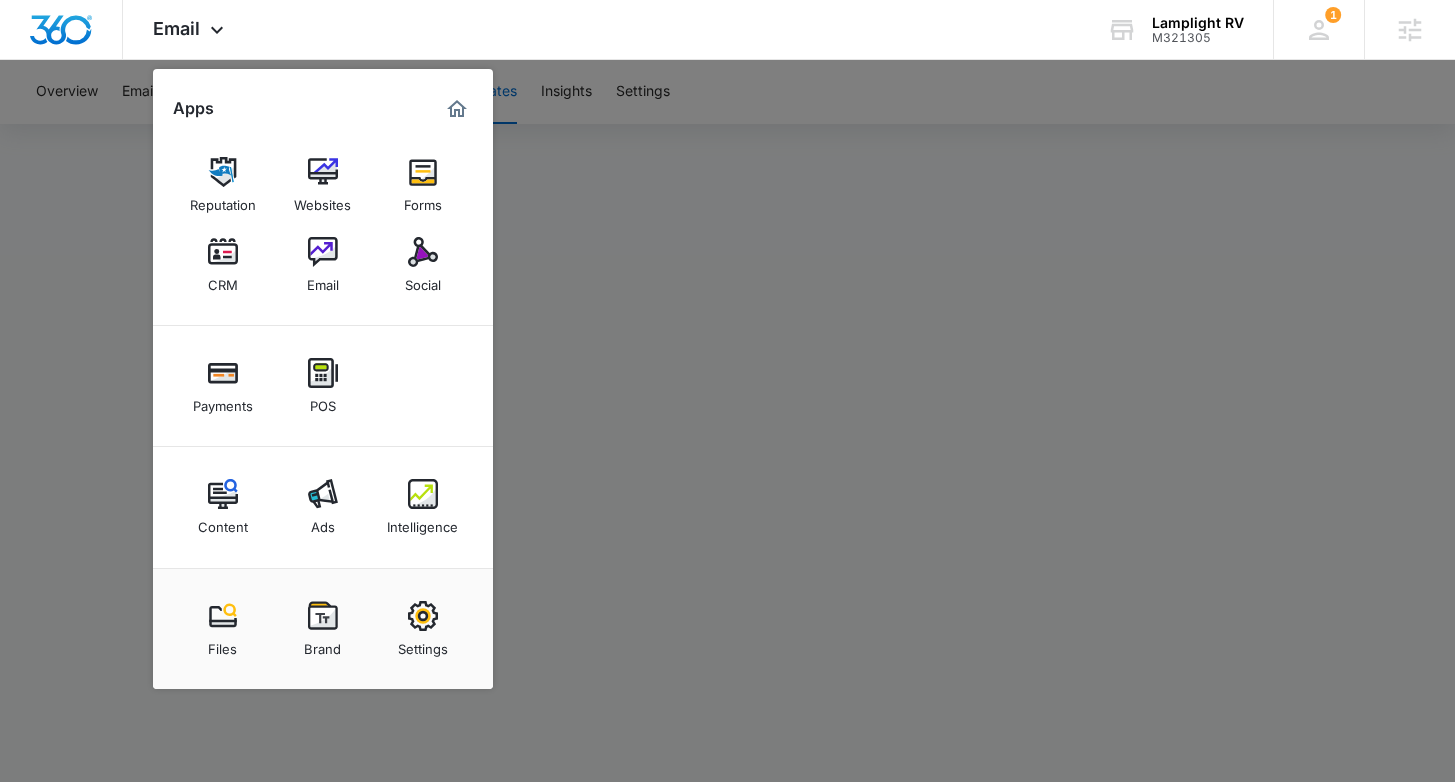 click at bounding box center [727, 391] 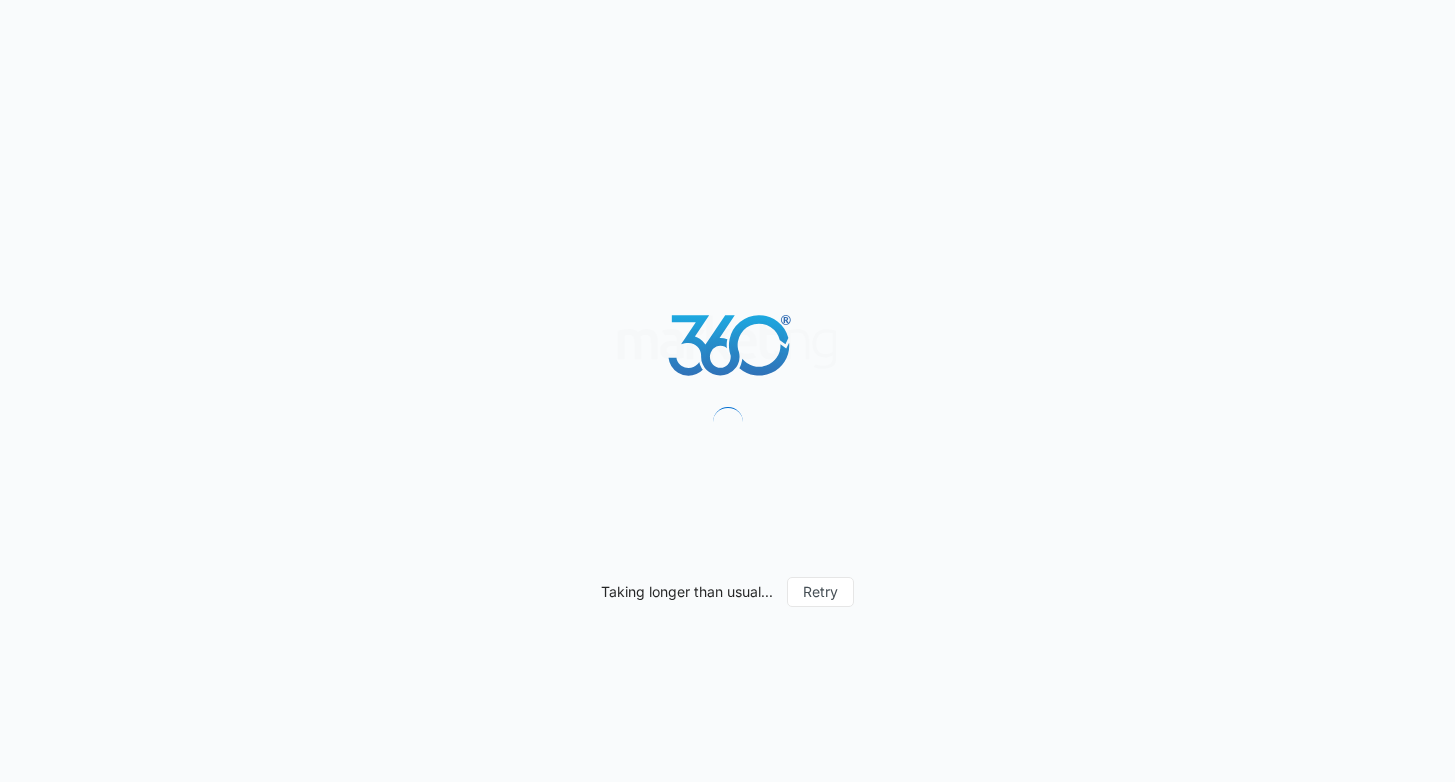 scroll, scrollTop: 0, scrollLeft: 0, axis: both 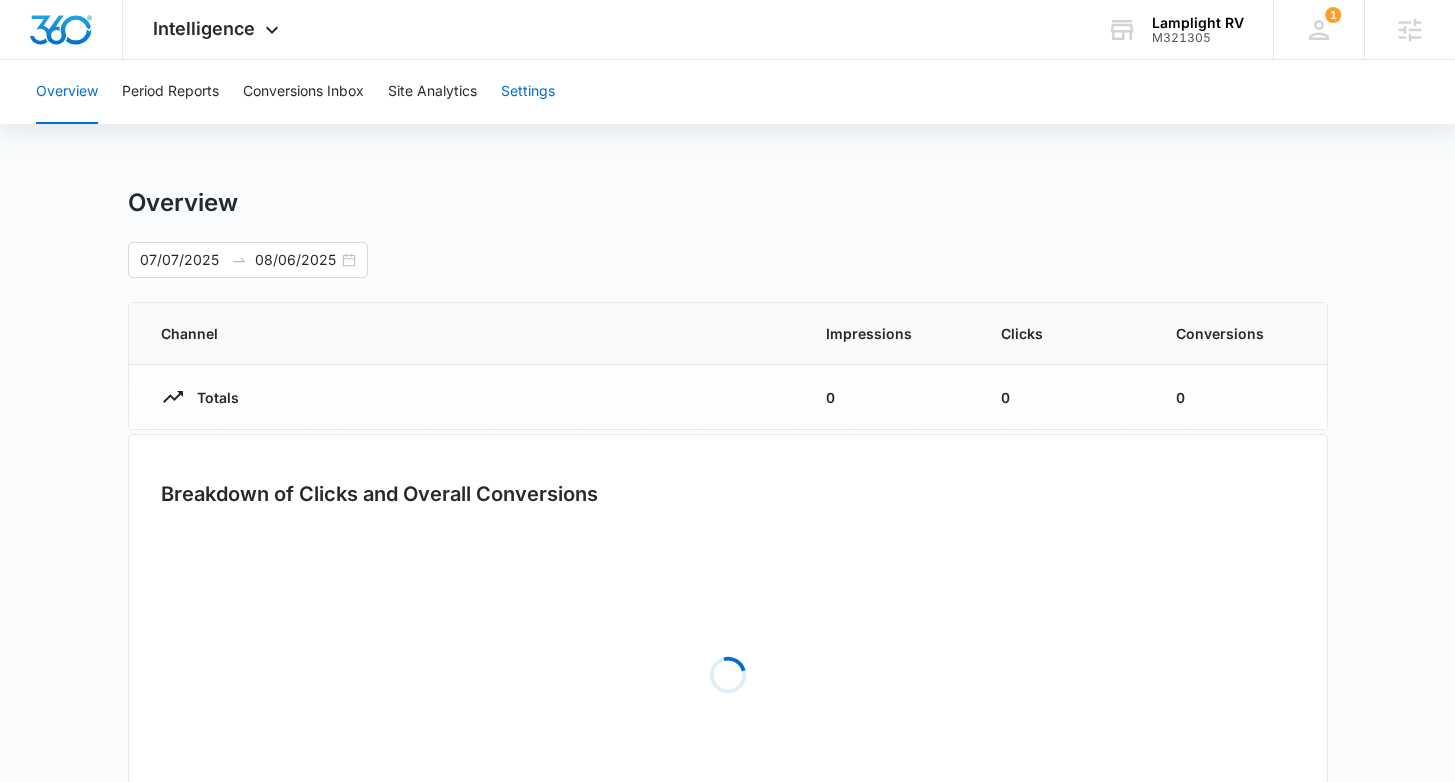 click on "Settings" at bounding box center [528, 92] 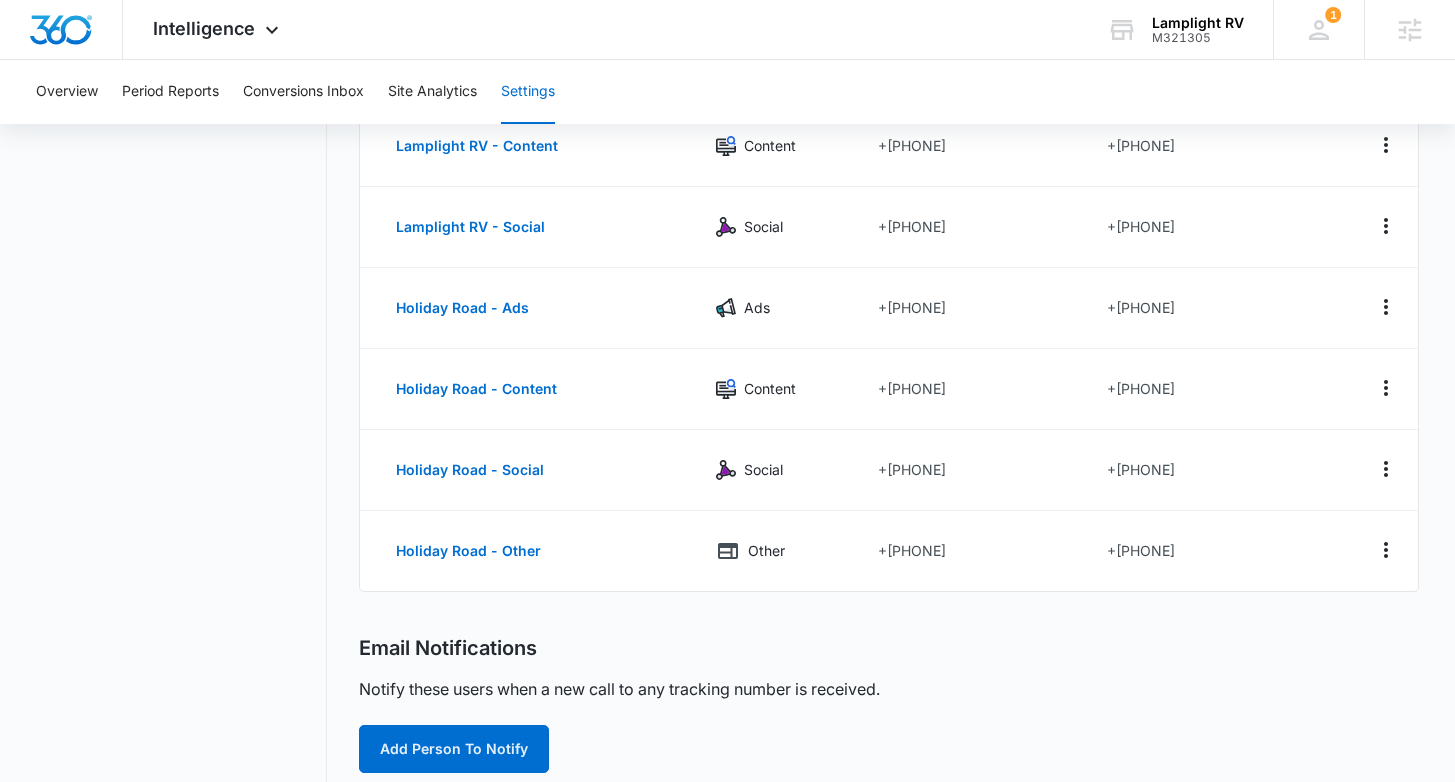 scroll, scrollTop: 453, scrollLeft: 0, axis: vertical 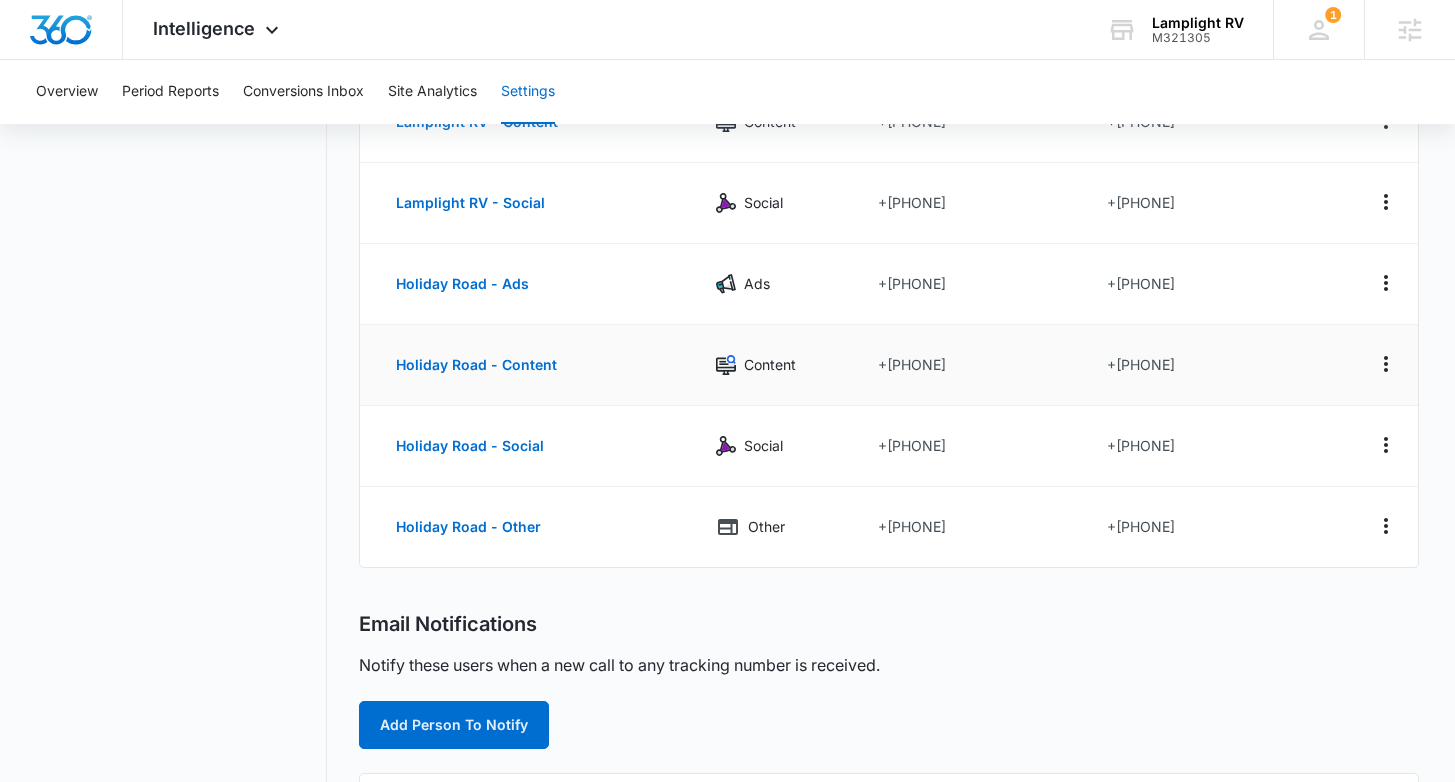 drag, startPoint x: 990, startPoint y: 364, endPoint x: 896, endPoint y: 370, distance: 94.19129 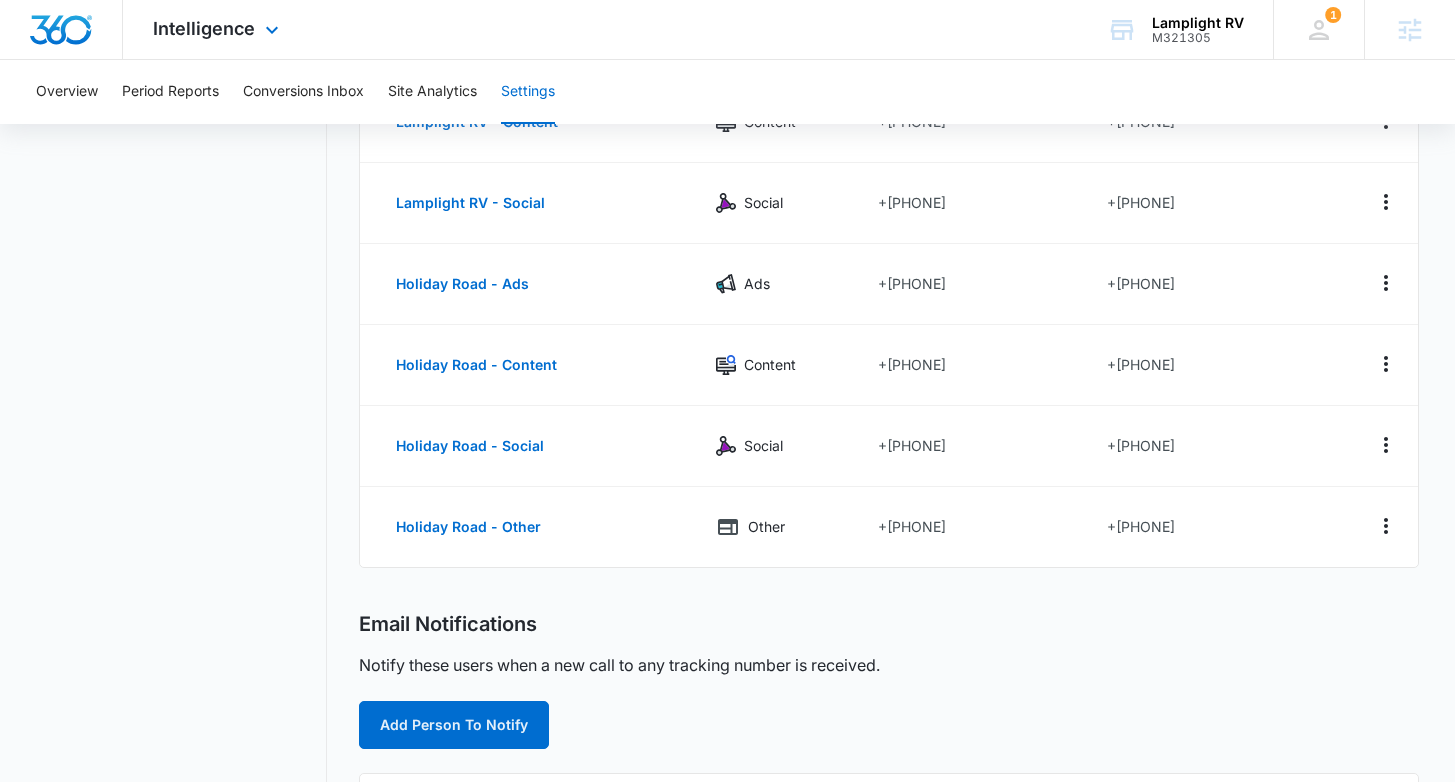 drag, startPoint x: 221, startPoint y: 28, endPoint x: 233, endPoint y: 55, distance: 29.546574 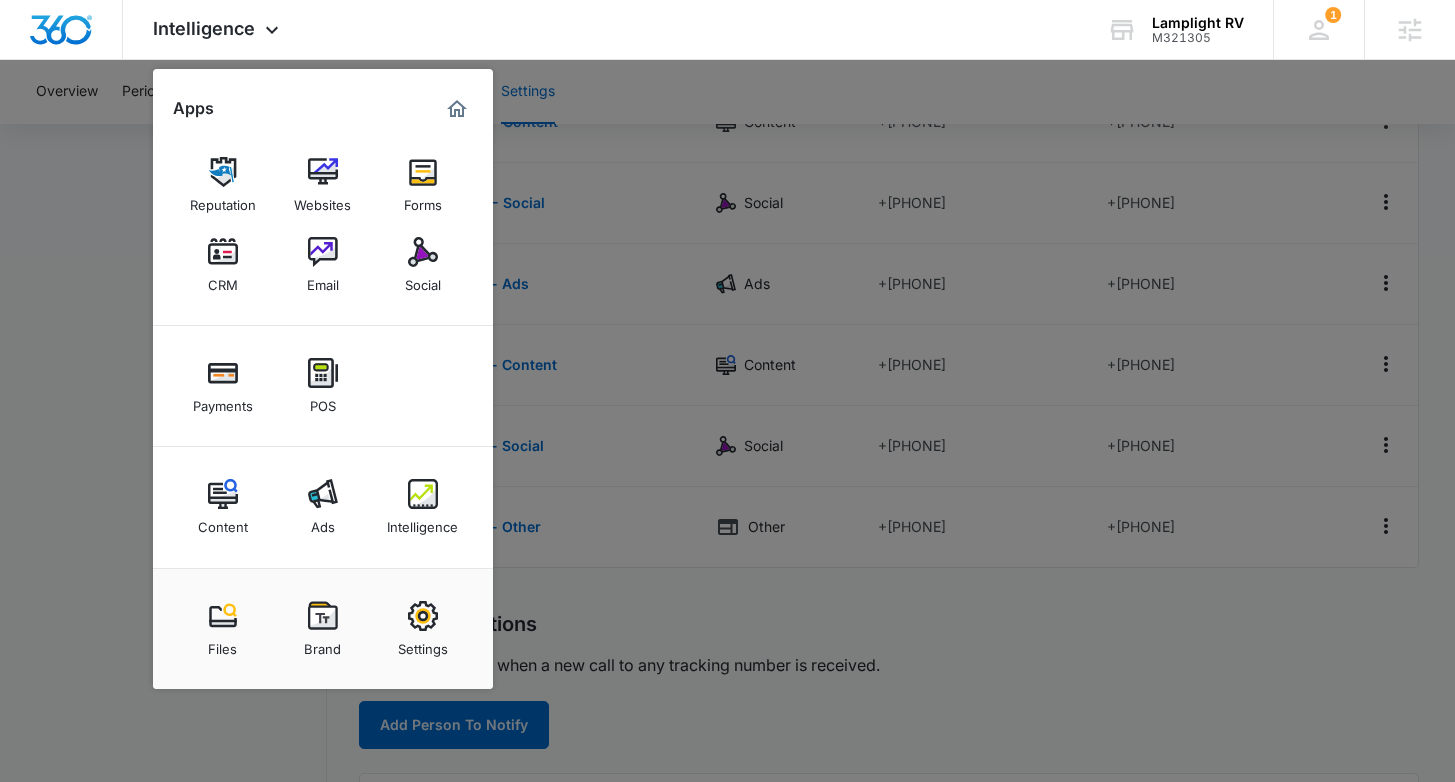 click on "Brand" at bounding box center (323, 629) 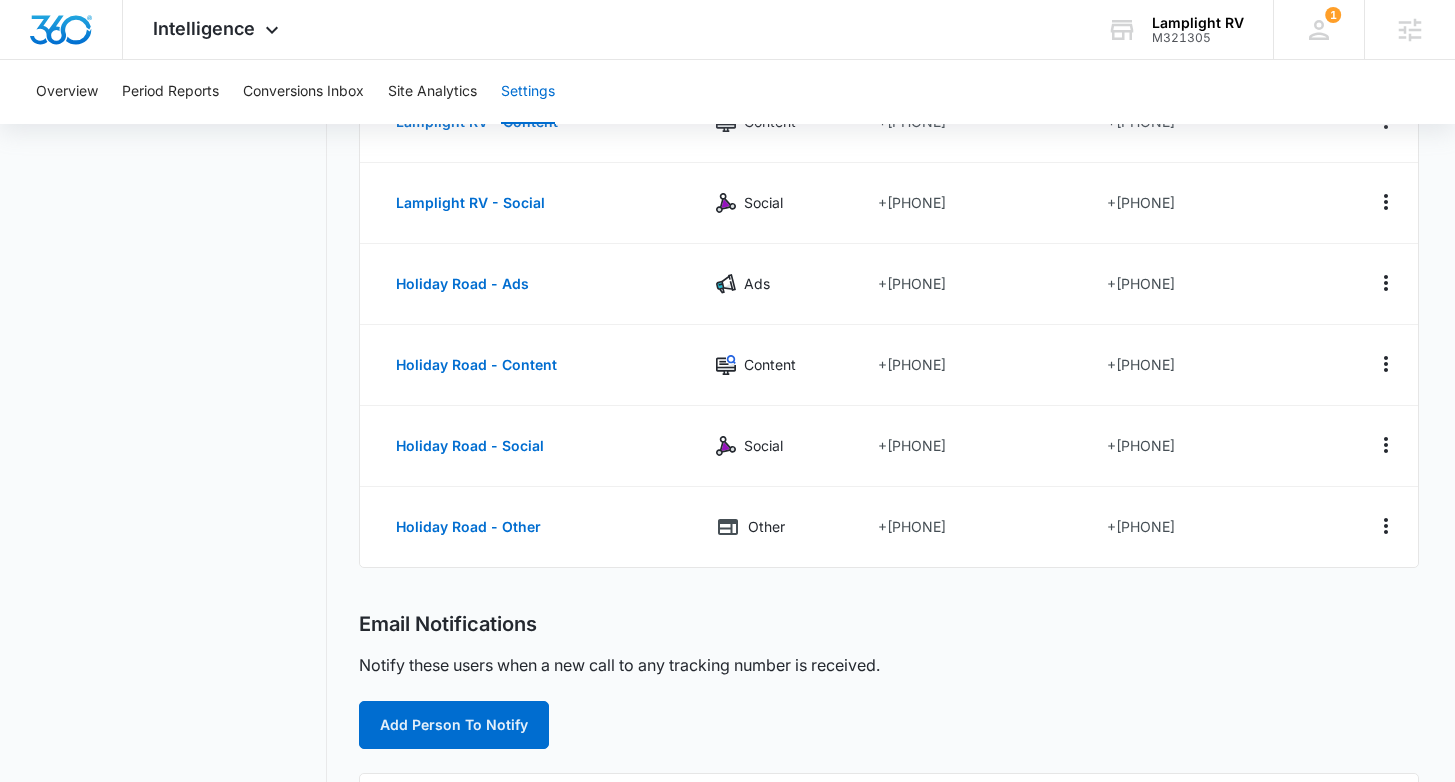 scroll, scrollTop: 0, scrollLeft: 0, axis: both 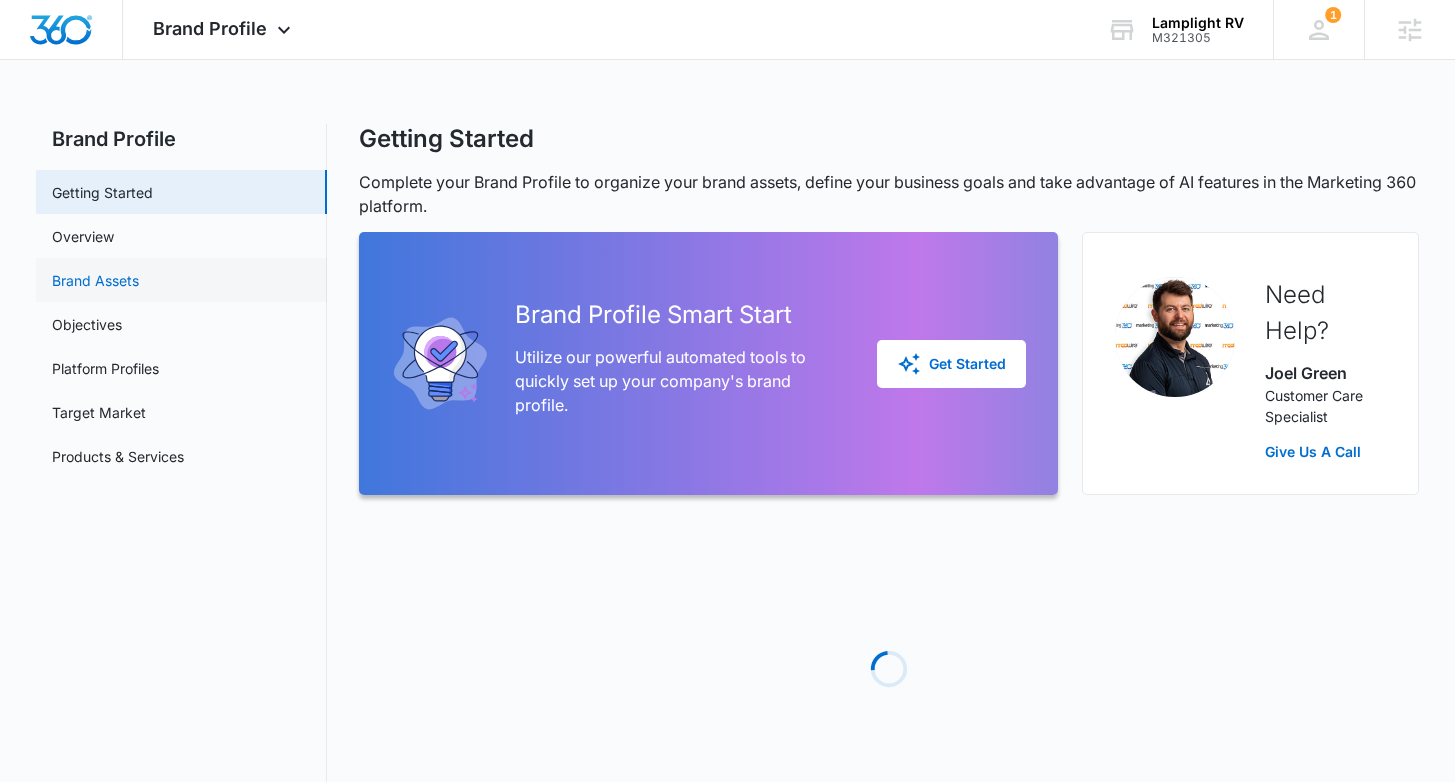 click on "Brand Assets" at bounding box center [95, 280] 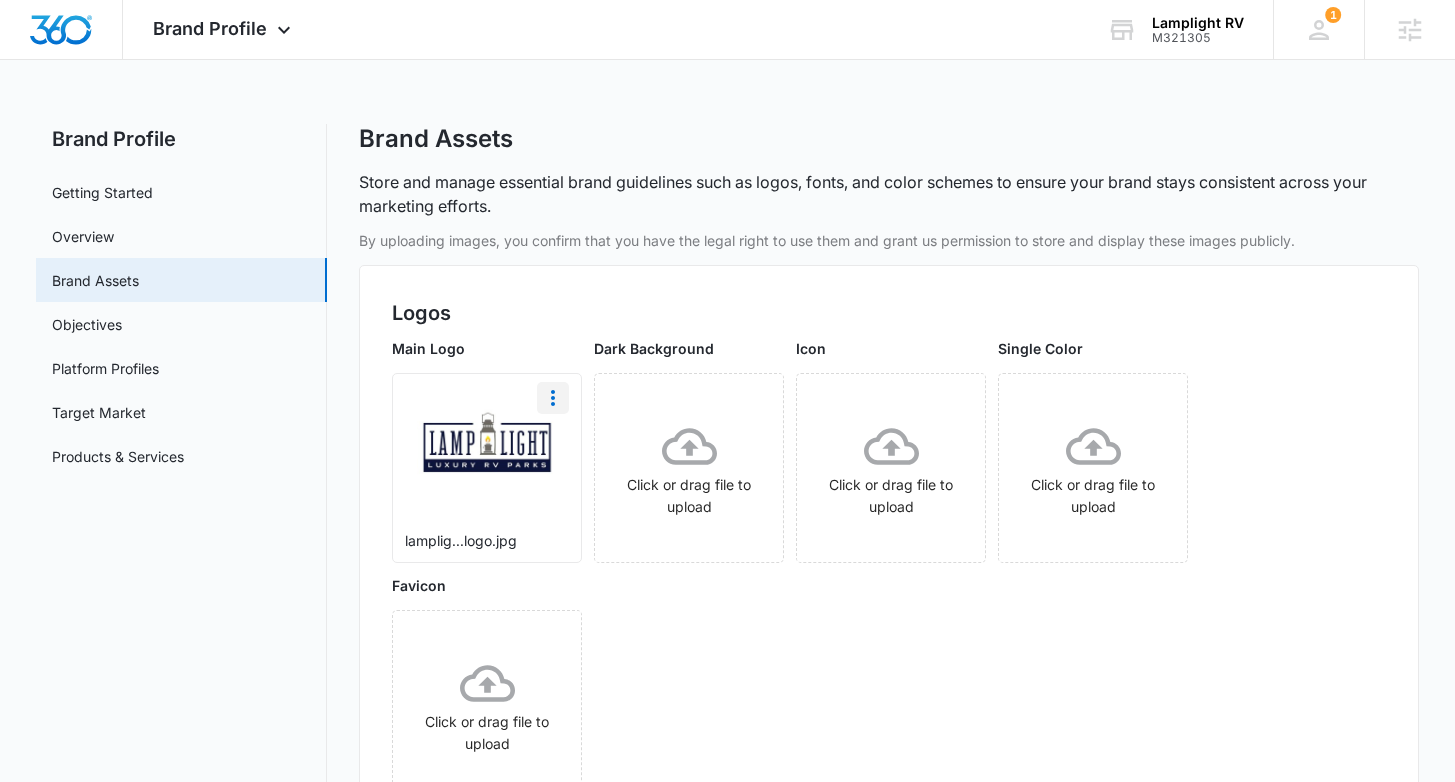 click 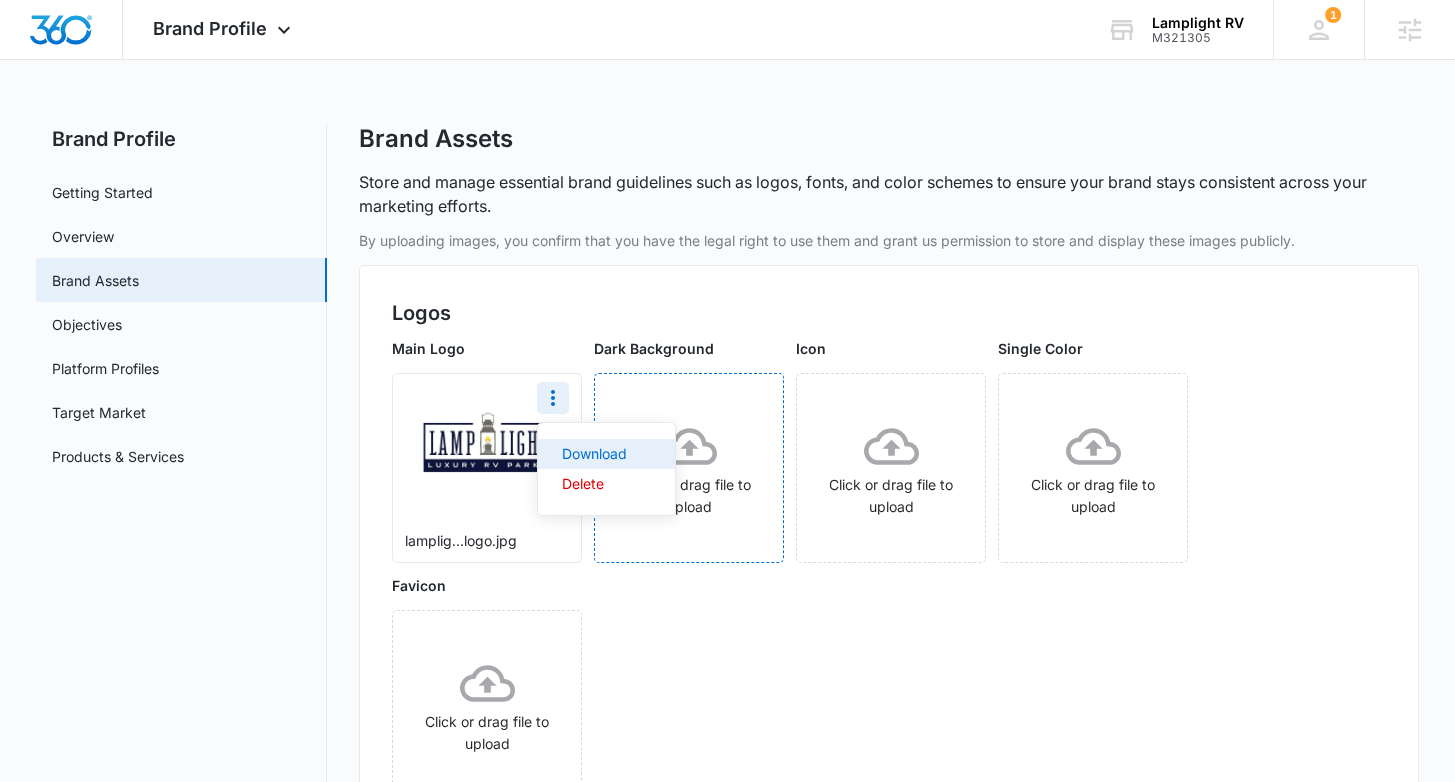 click on "Download" at bounding box center [606, 454] 